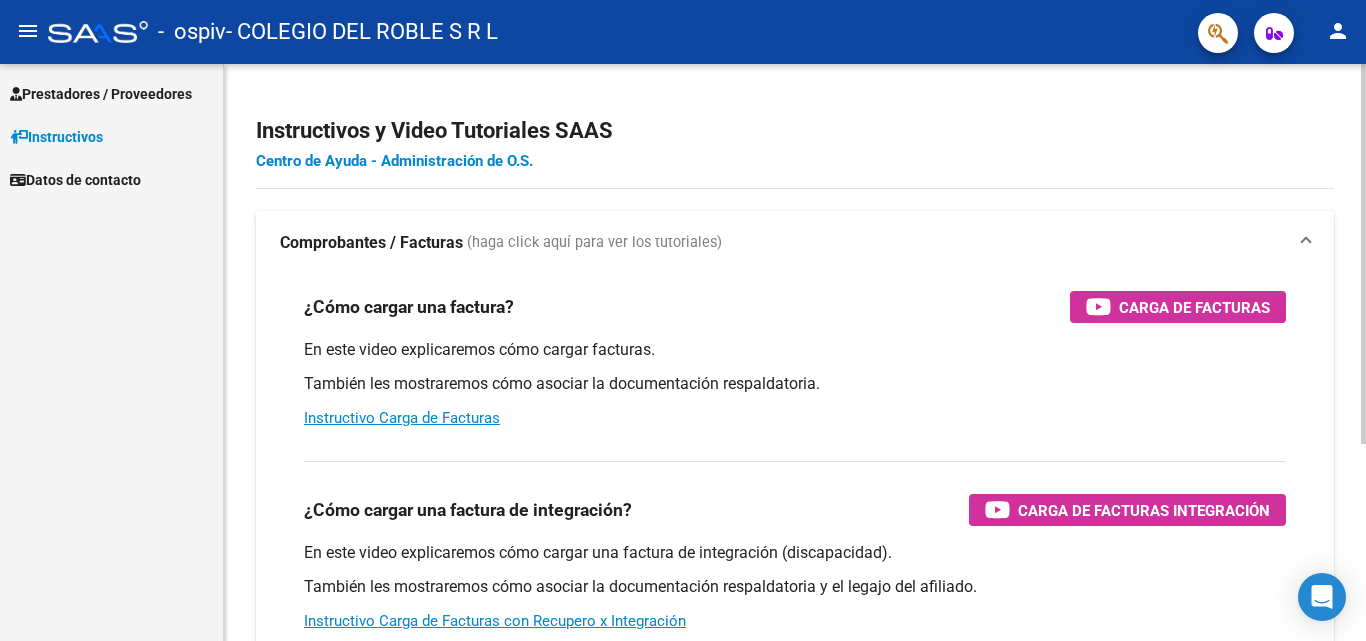 scroll, scrollTop: 0, scrollLeft: 0, axis: both 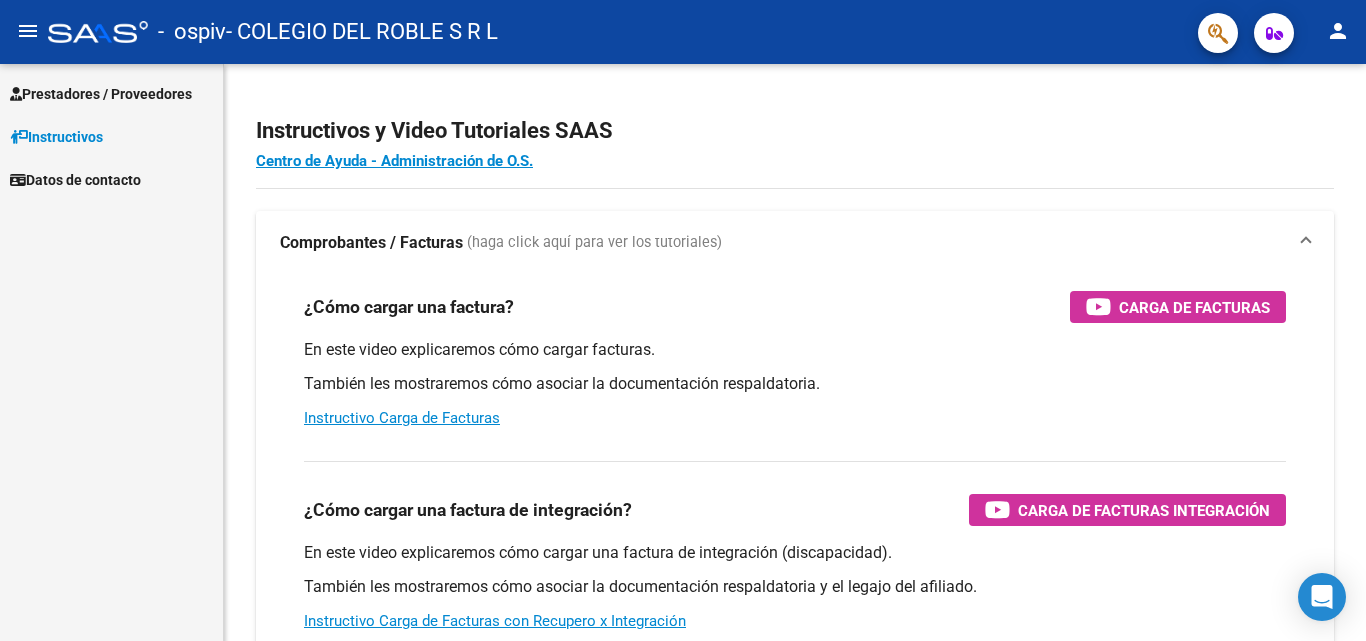 click on "Prestadores / Proveedores" at bounding box center [101, 94] 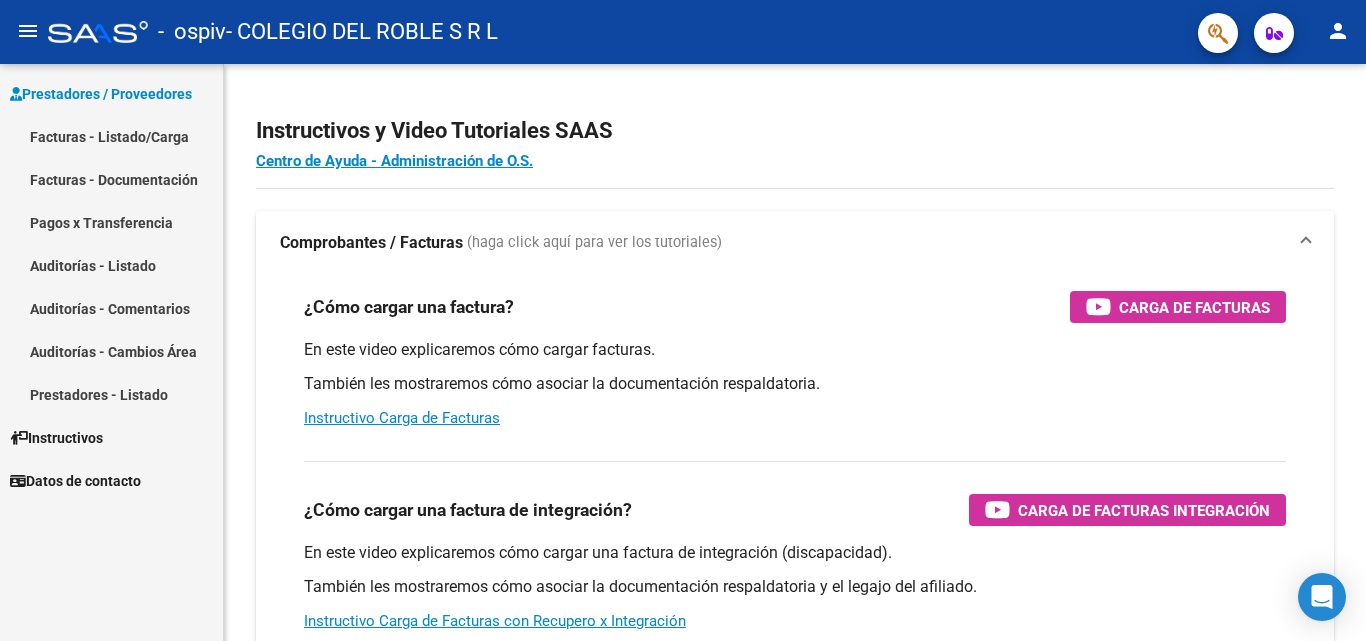 click on "Facturas - Listado/Carga" at bounding box center (111, 136) 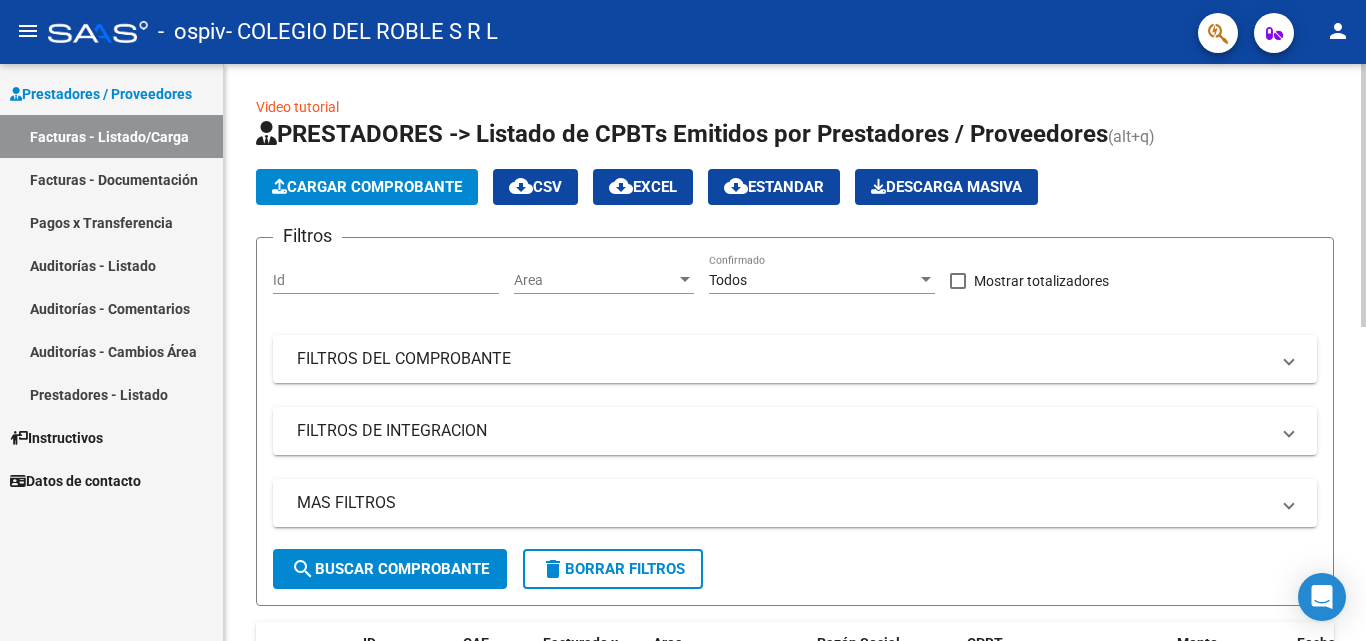 click on "Cargar Comprobante" 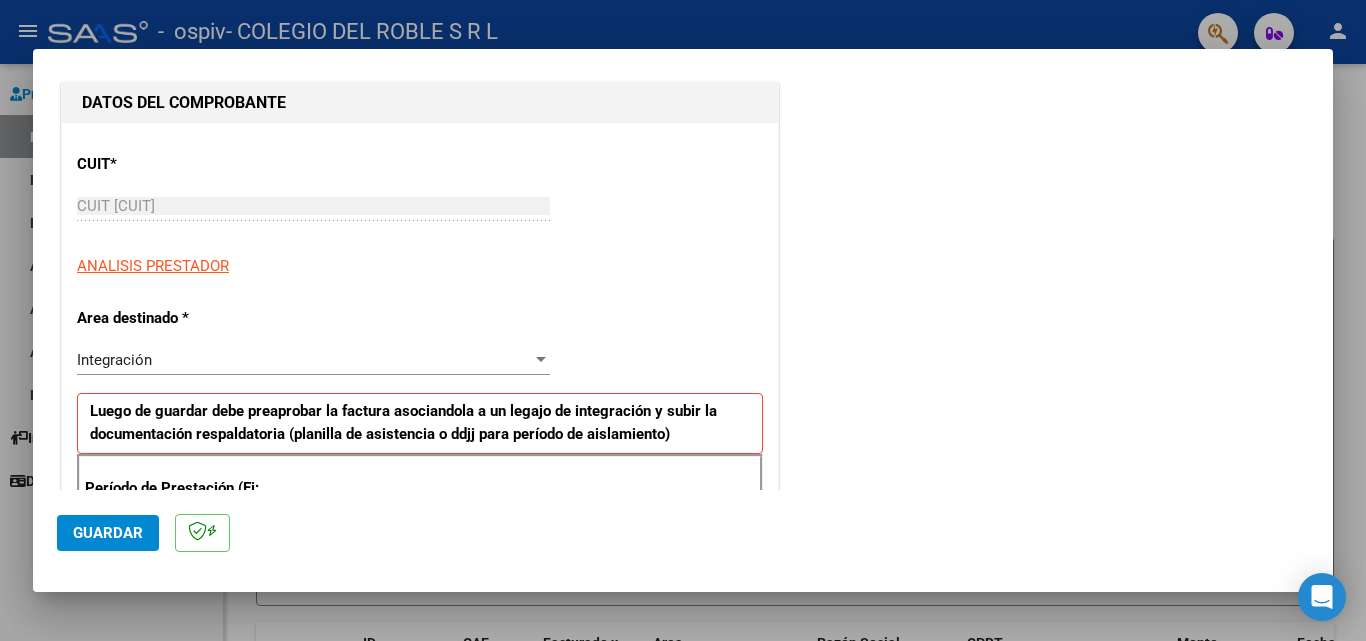 scroll, scrollTop: 400, scrollLeft: 0, axis: vertical 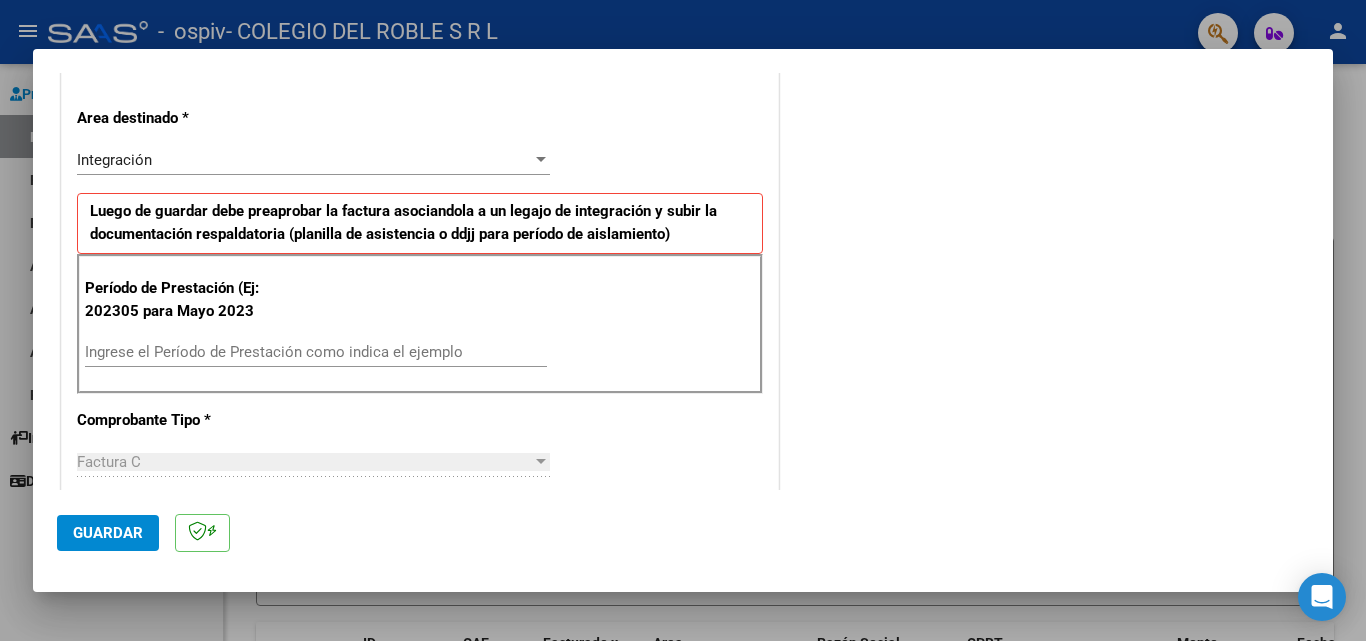 click on "Ingrese el Período de Prestación como indica el ejemplo" at bounding box center (316, 352) 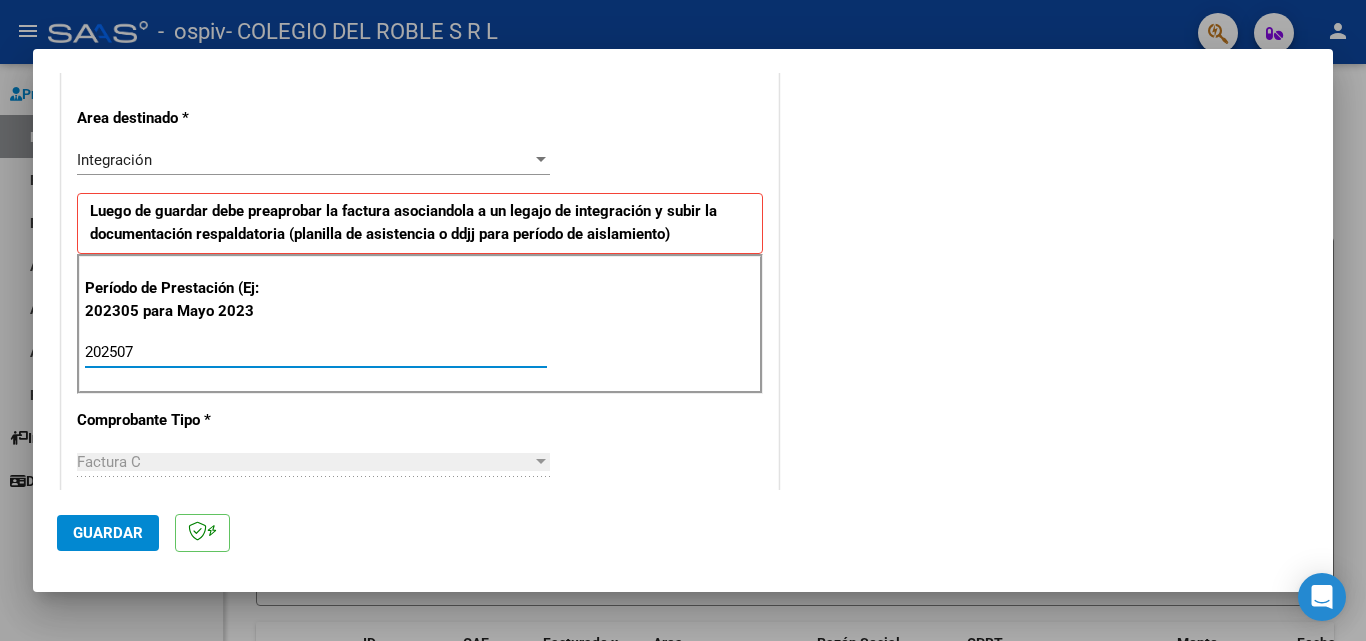 type on "202507" 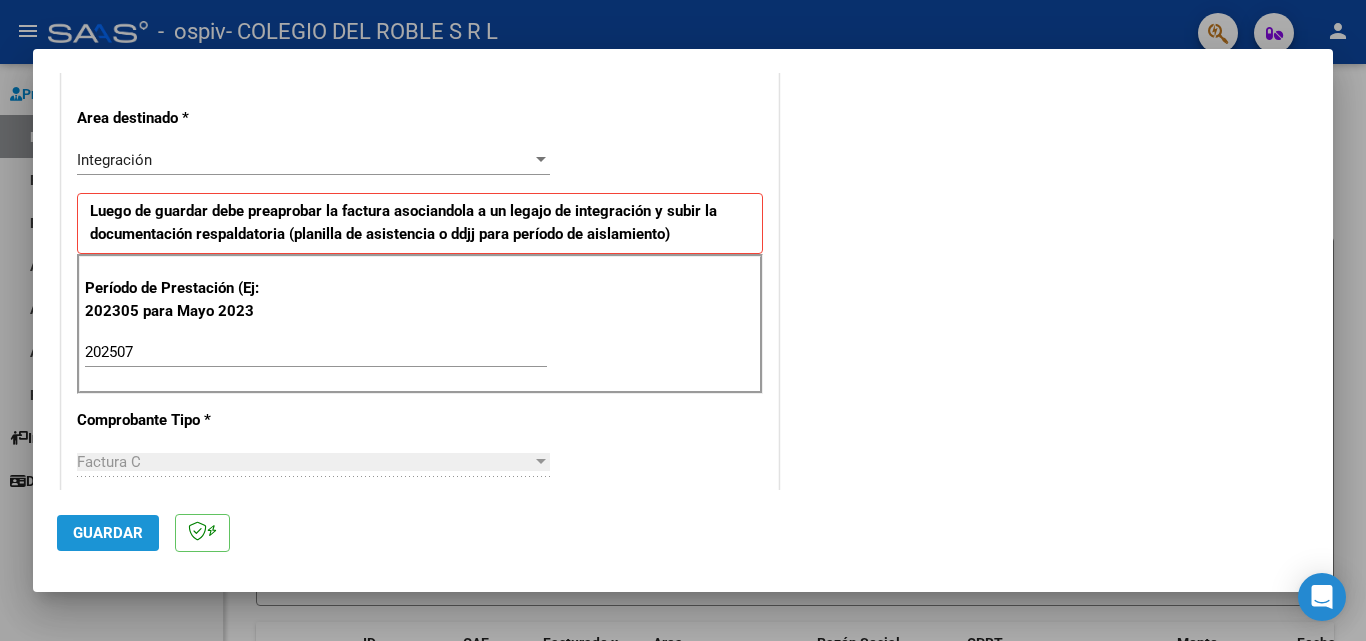 click on "Guardar" 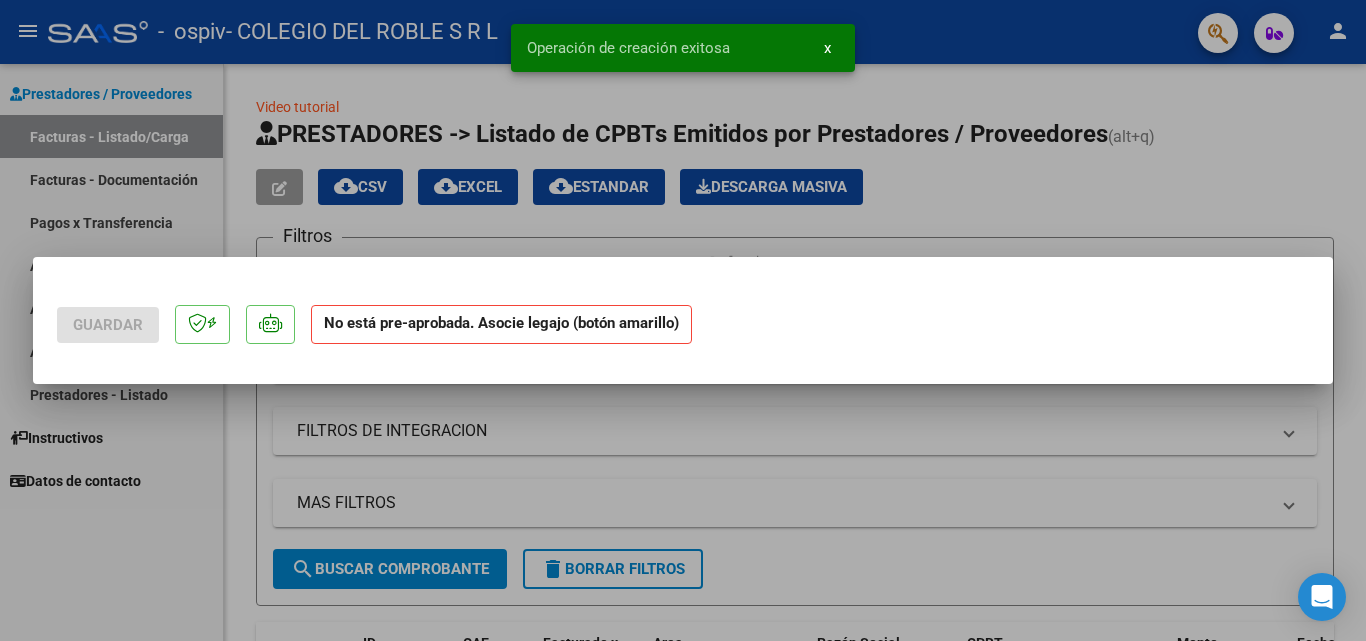 scroll, scrollTop: 0, scrollLeft: 0, axis: both 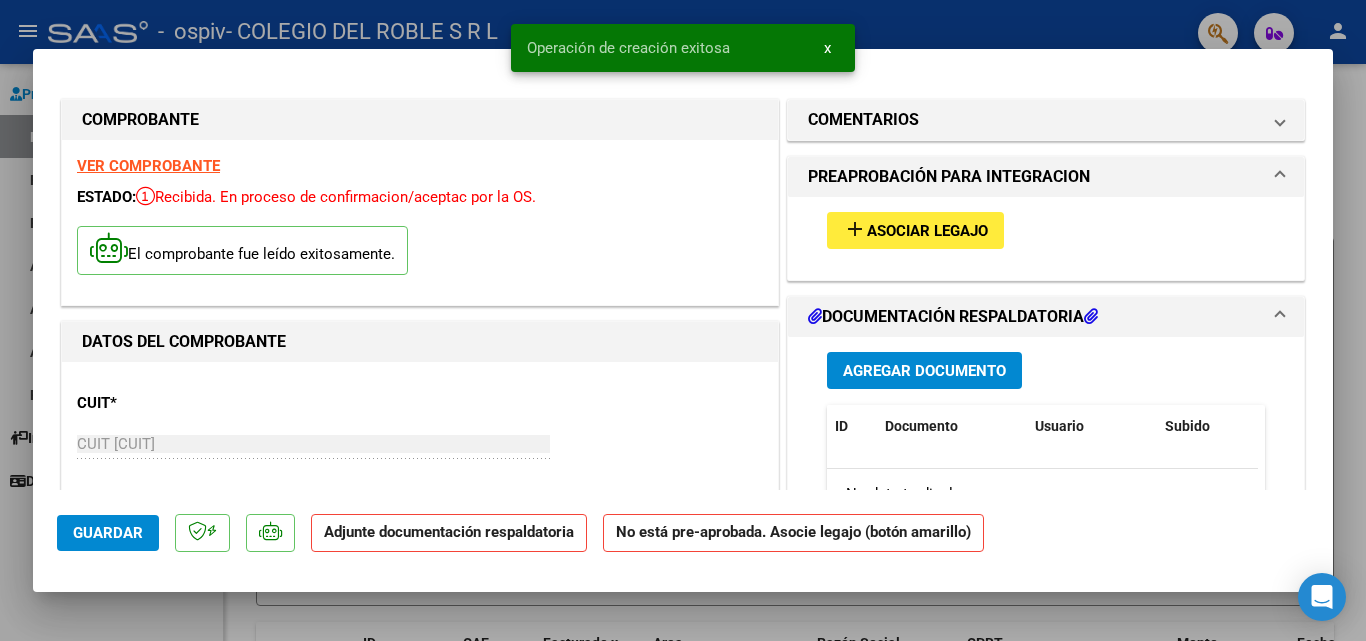 click on "add Asociar Legajo" at bounding box center (915, 230) 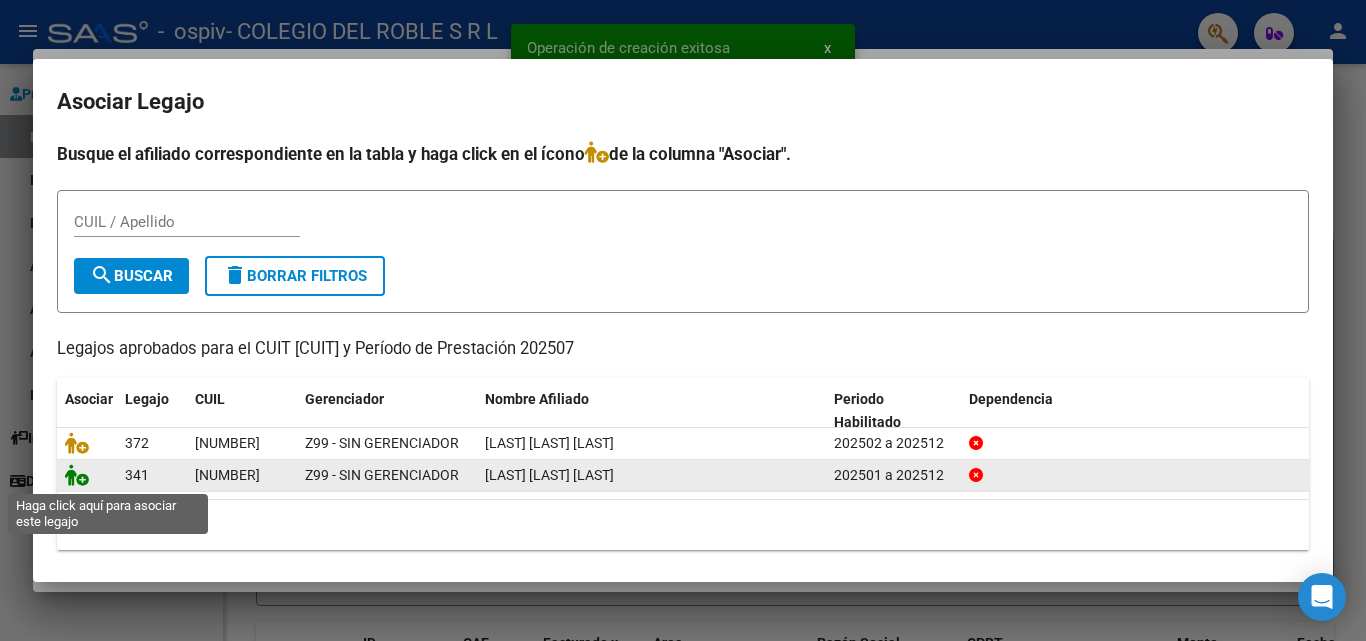 click 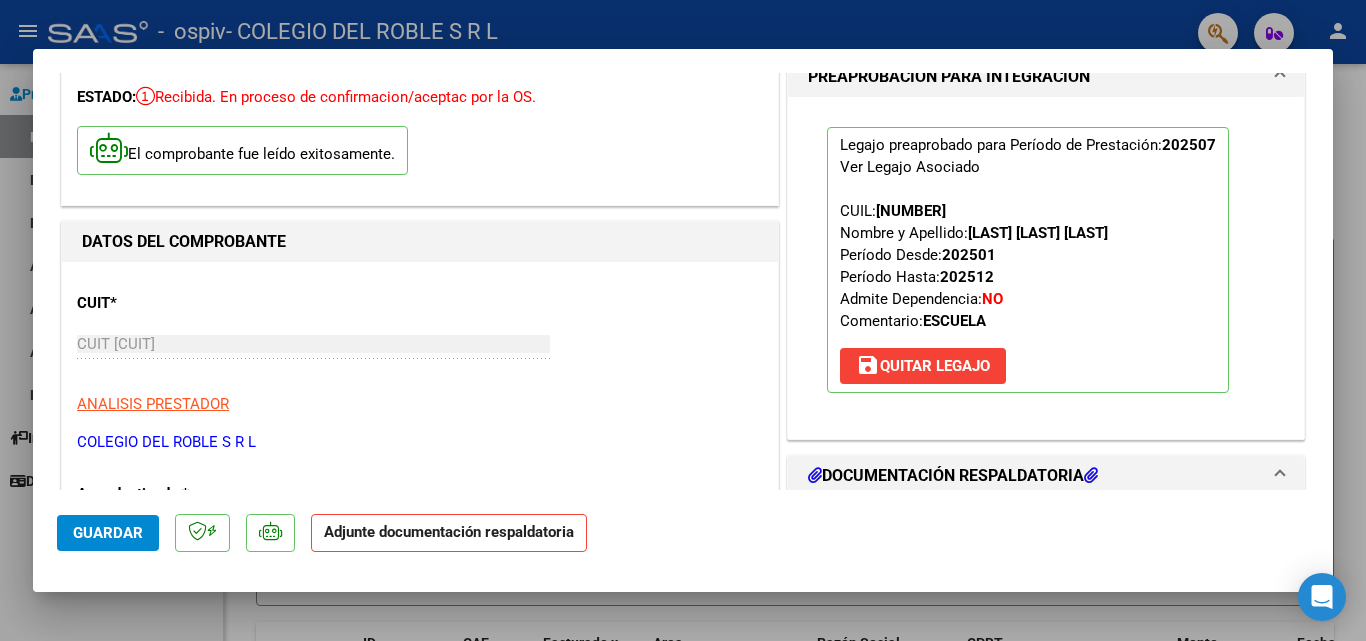 scroll, scrollTop: 300, scrollLeft: 0, axis: vertical 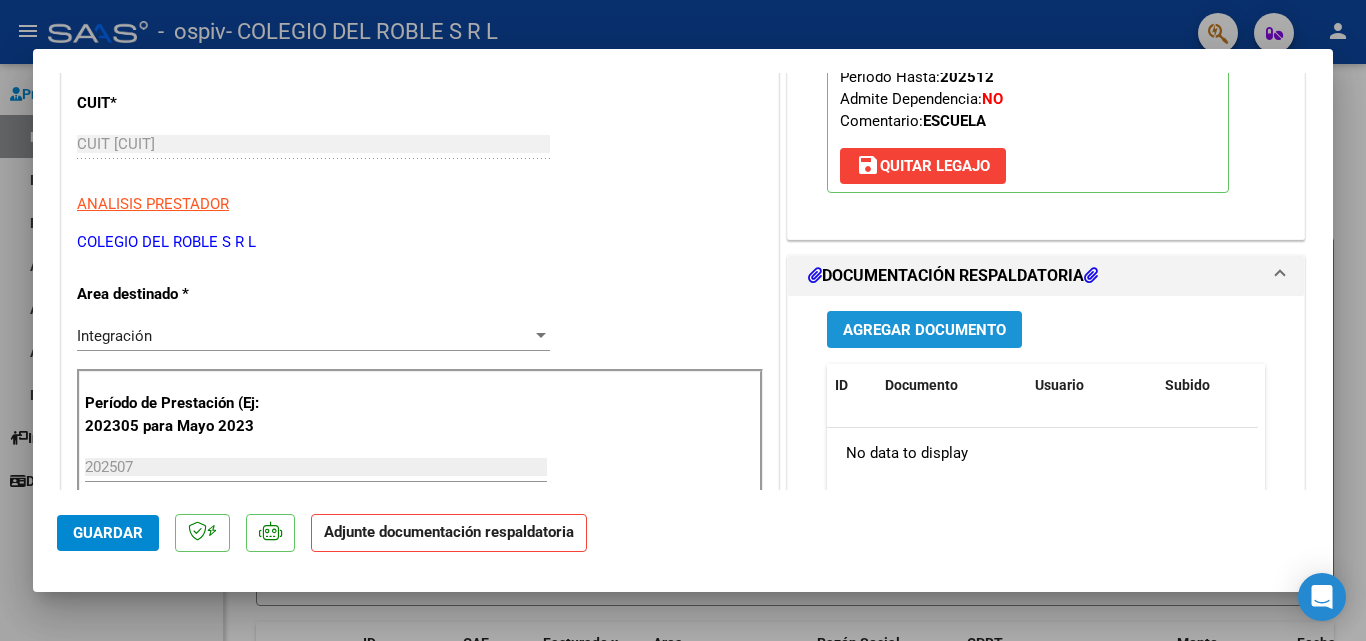 click on "Agregar Documento" at bounding box center (924, 330) 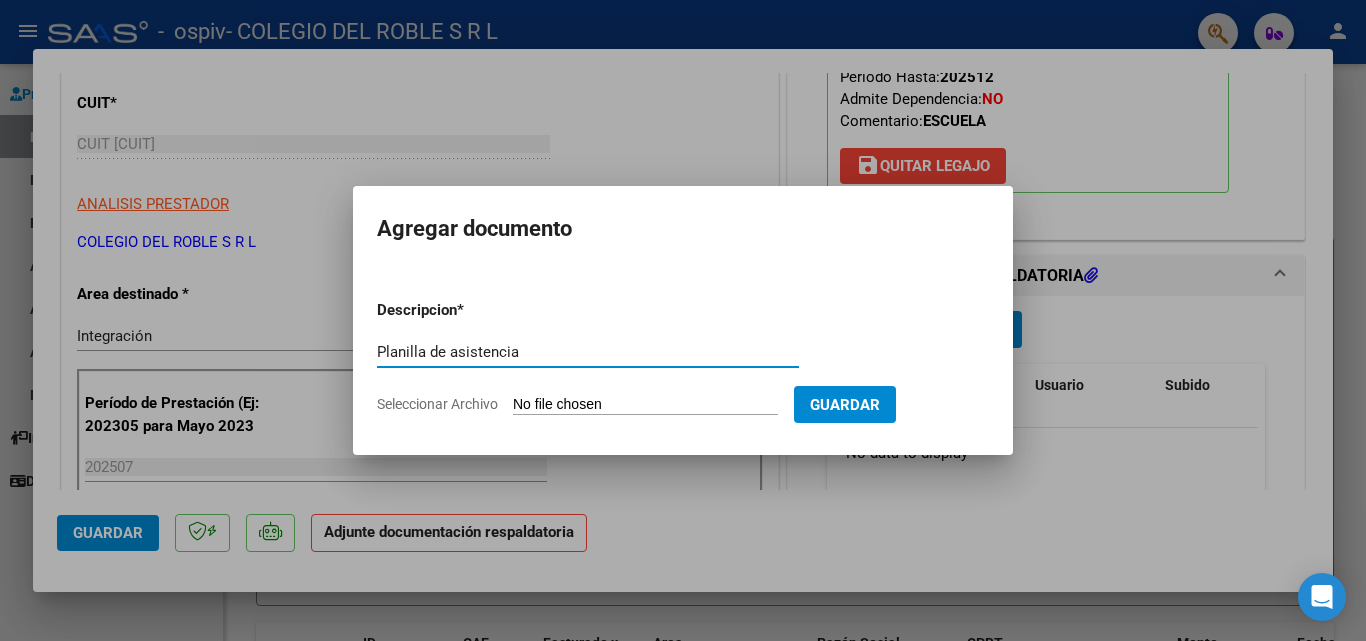 type on "Planilla de asistencia" 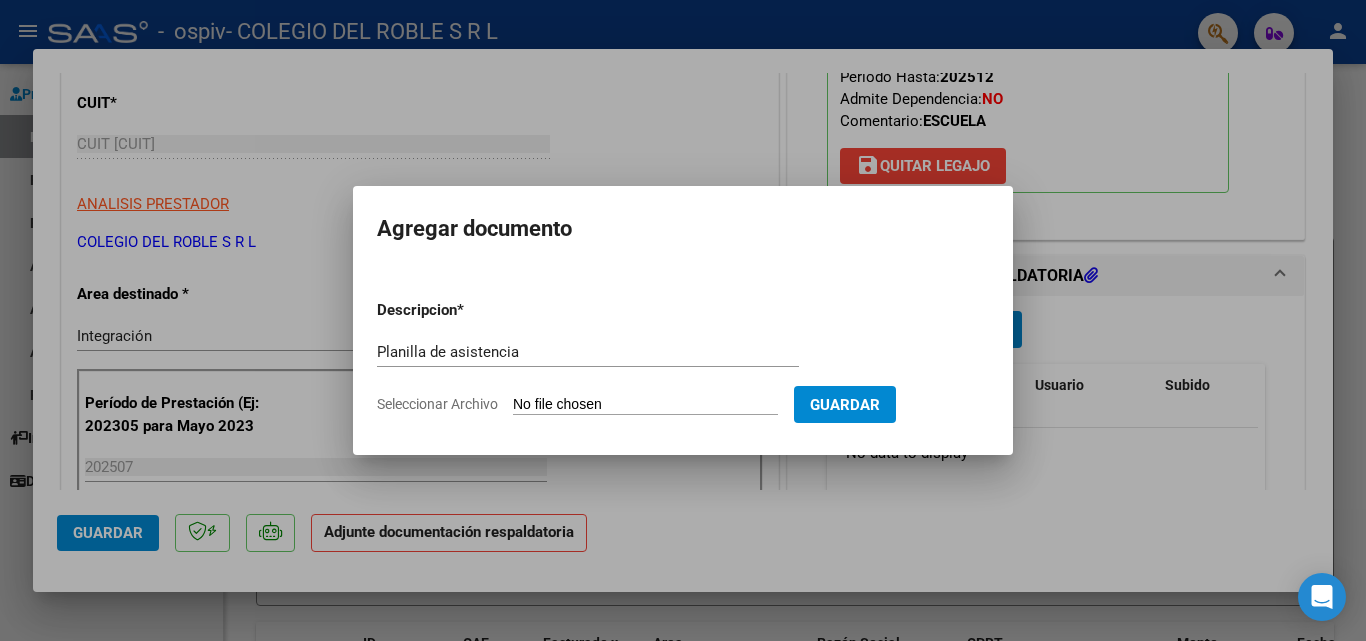 type on "C:\fakepath\IGLESIAS BURGOS MIGUEL.pdf" 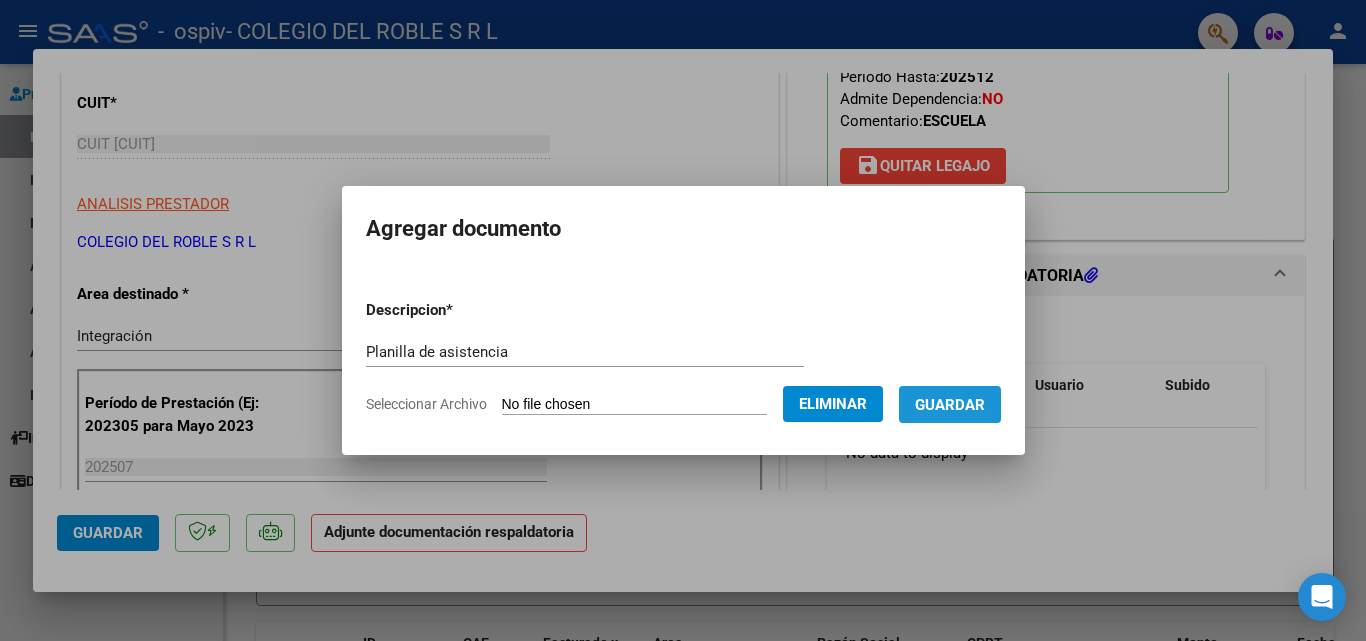 click on "Guardar" at bounding box center (950, 405) 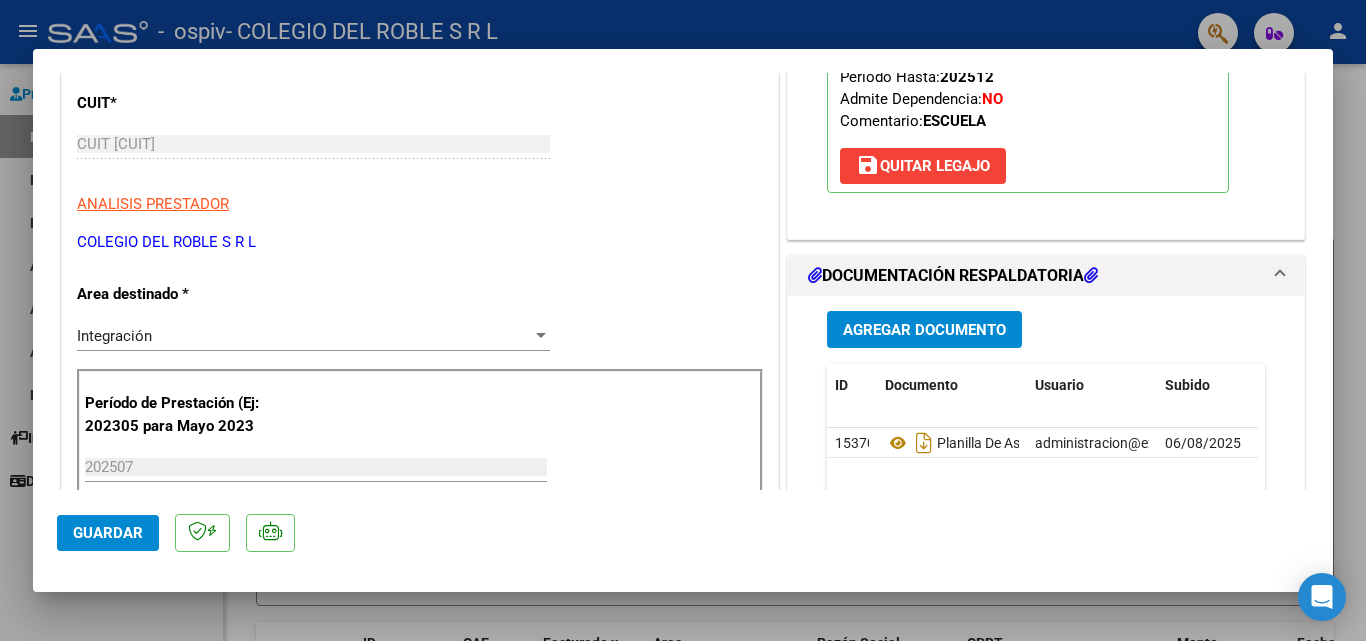 click on "Agregar Documento" at bounding box center [924, 330] 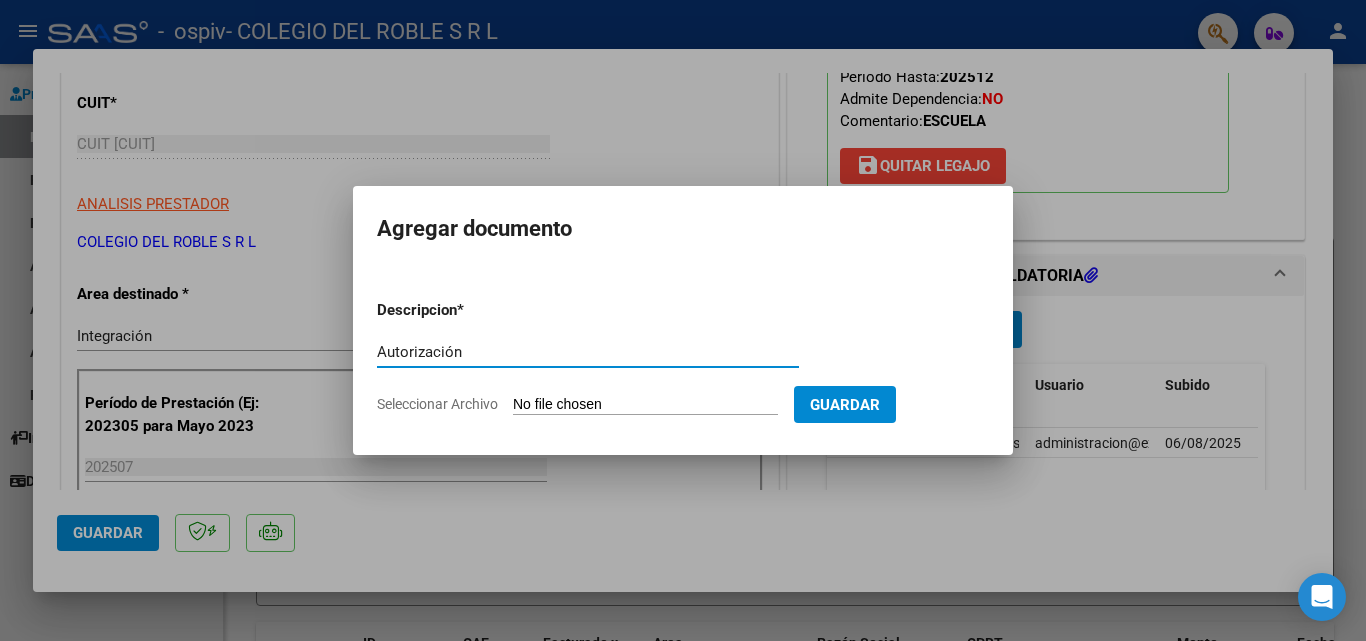 type on "Autorización" 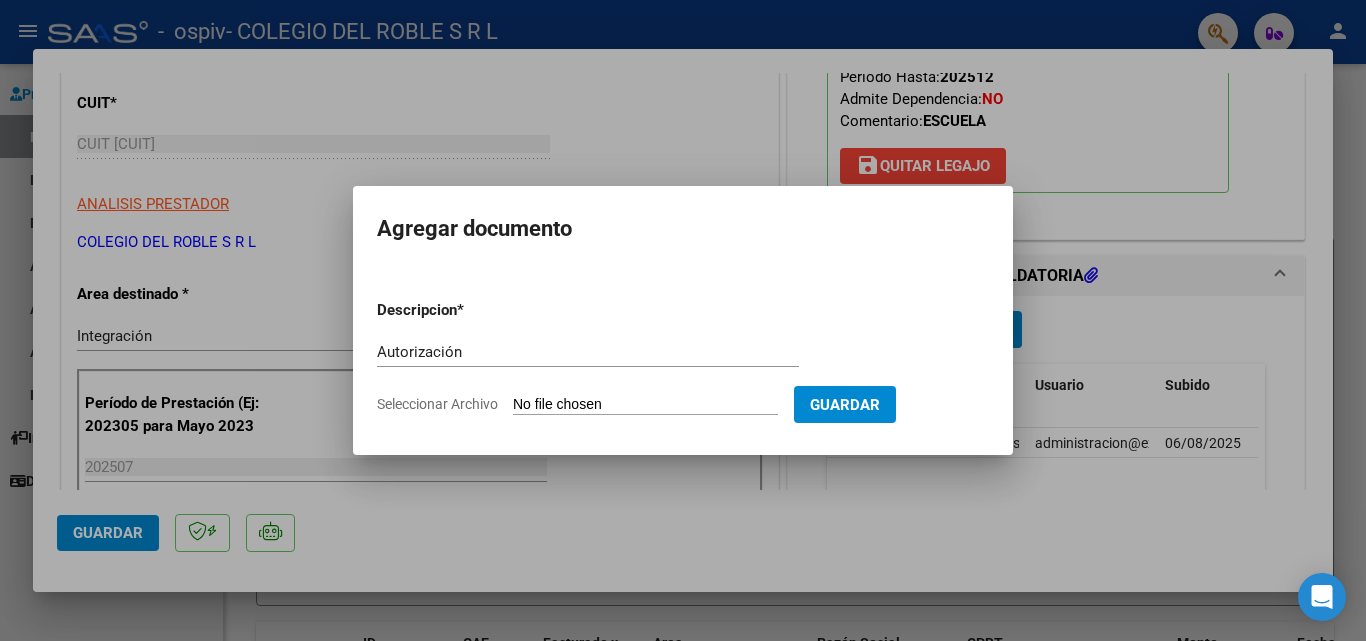 type on "C:\fakepath\IGLESIAS BURGOS LUIS MIGUEL - AUTORIZACION FEBRERO A DICIEMBRE.pdf" 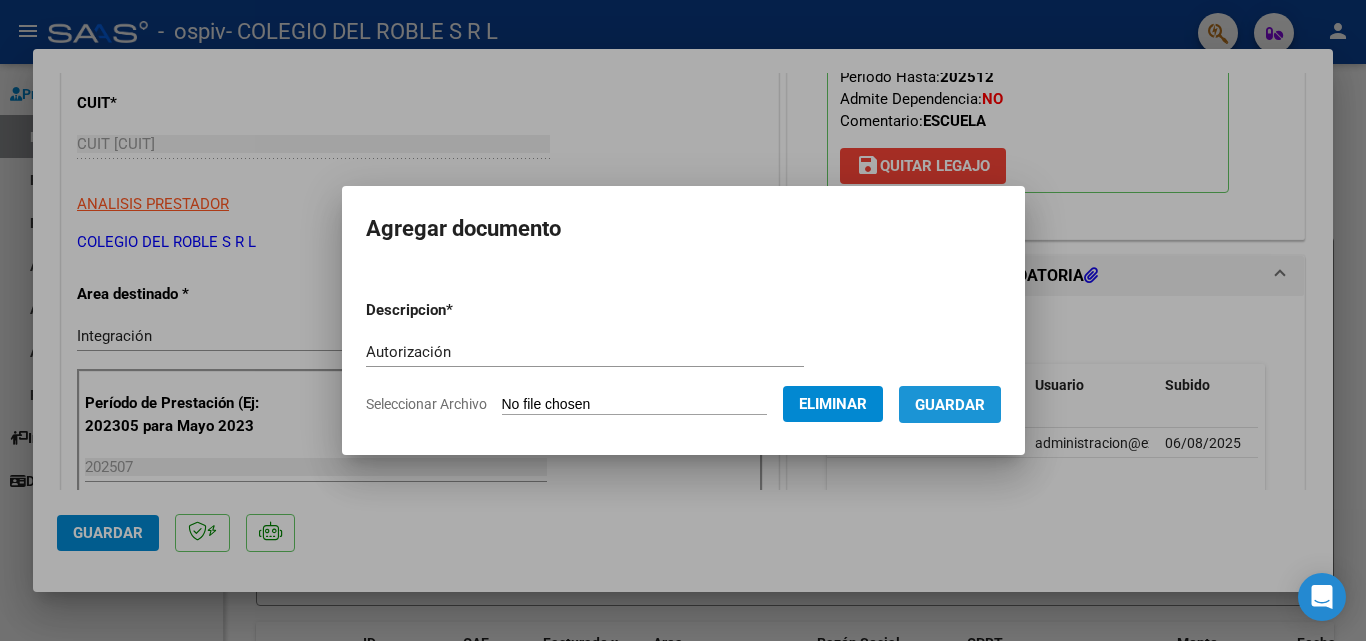 click on "Guardar" at bounding box center (950, 405) 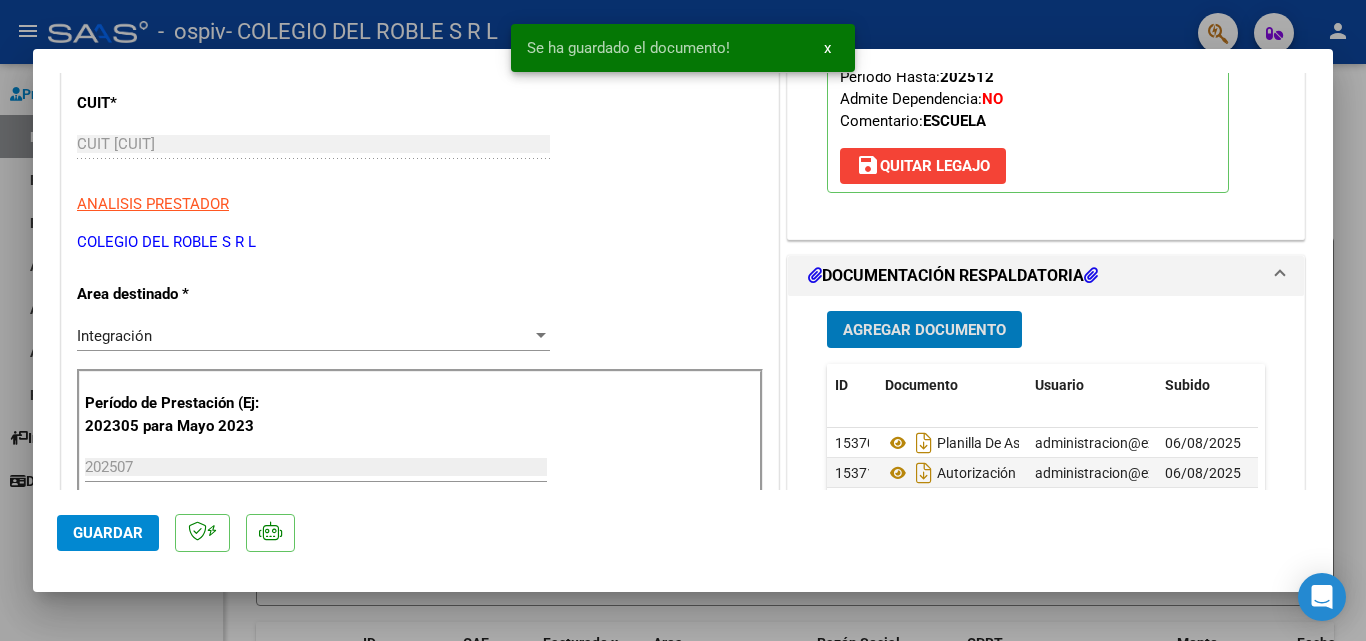 scroll, scrollTop: 700, scrollLeft: 0, axis: vertical 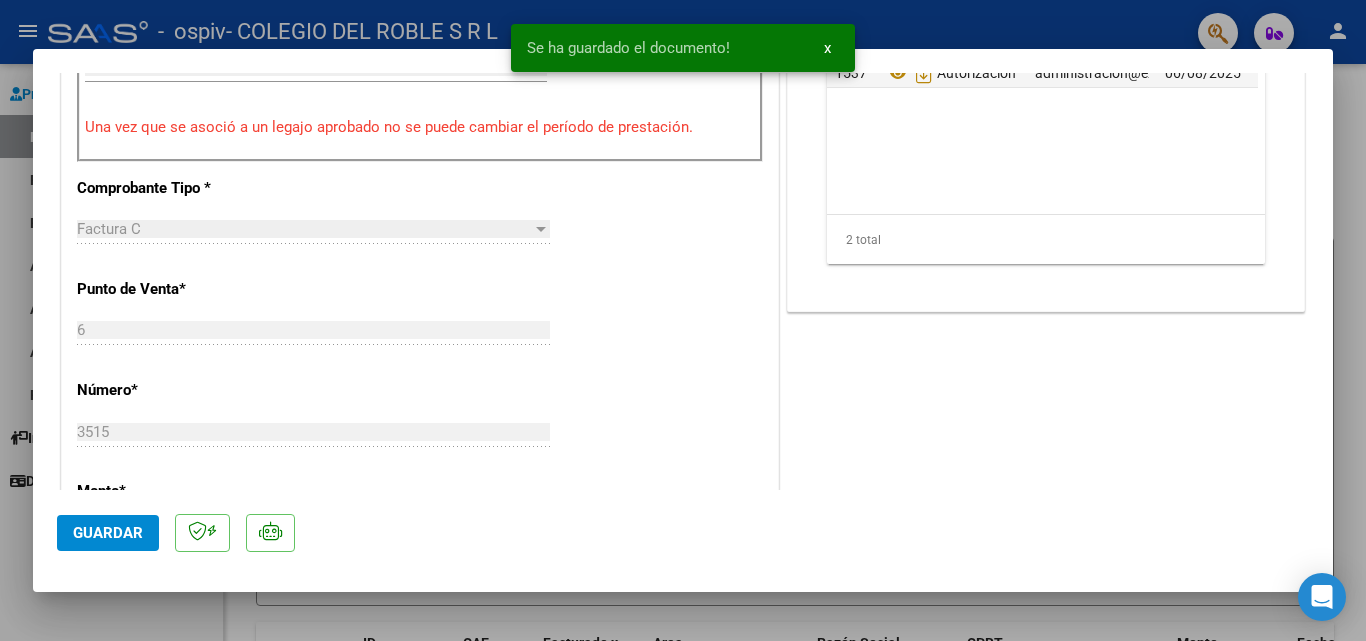 click on "Guardar" 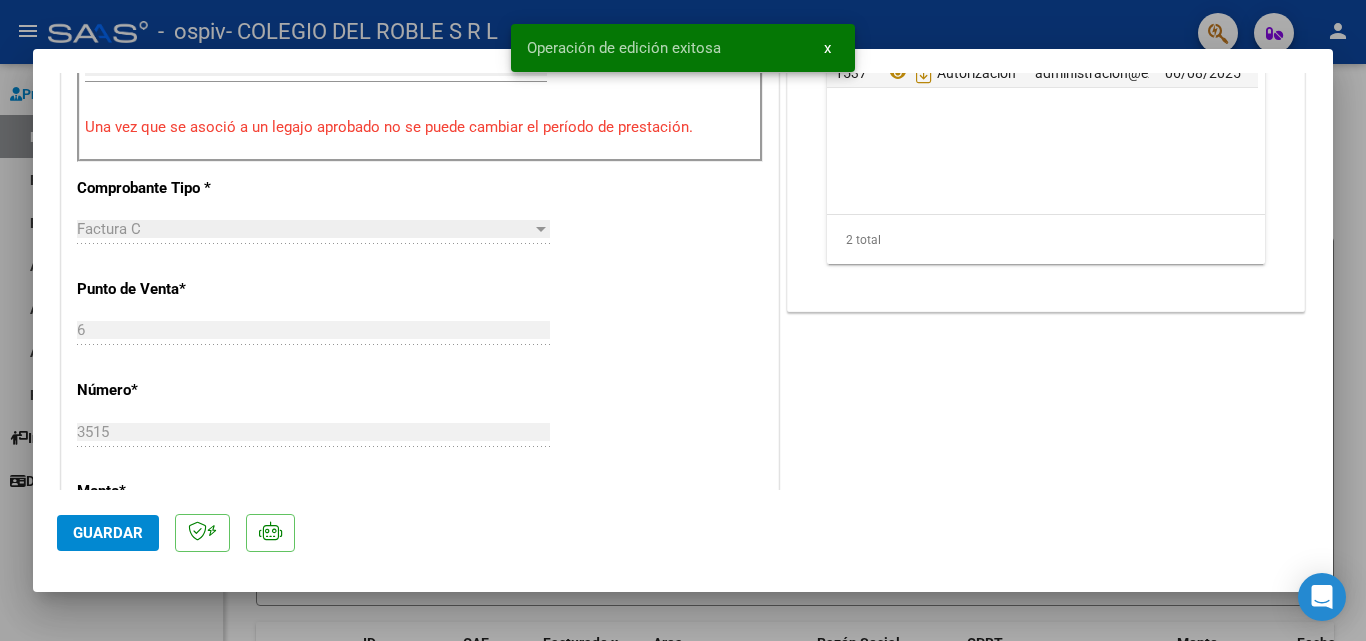 scroll, scrollTop: 0, scrollLeft: 0, axis: both 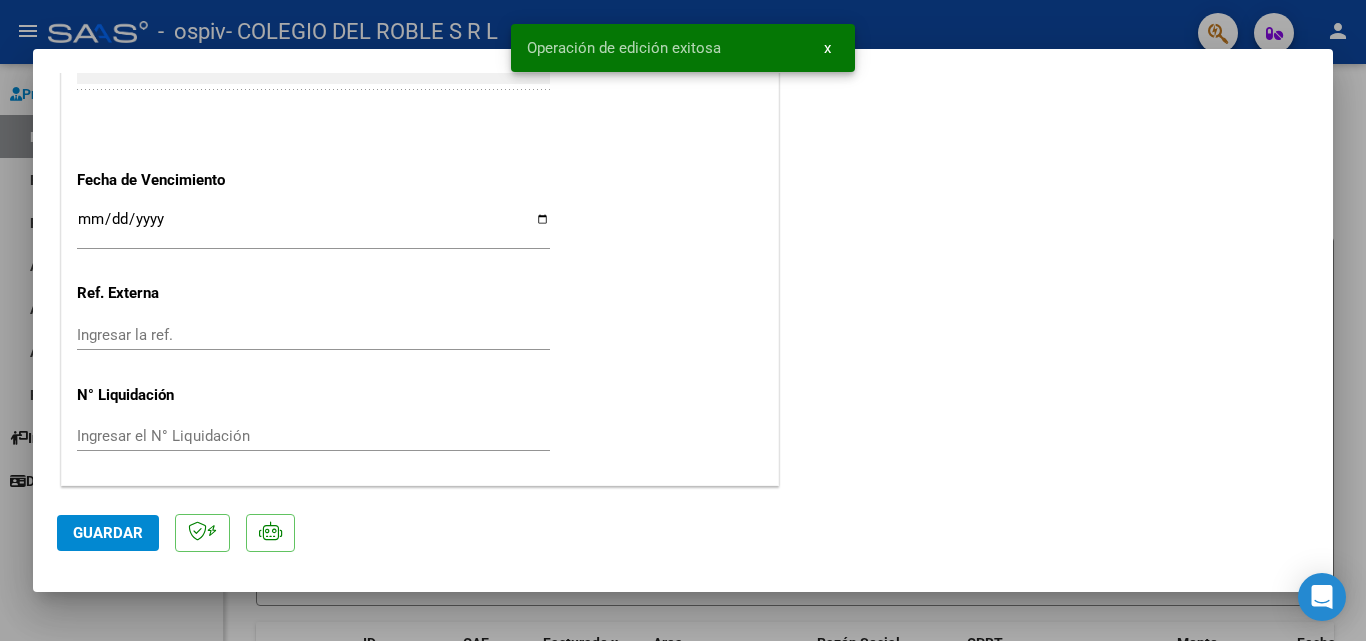 click at bounding box center [683, 320] 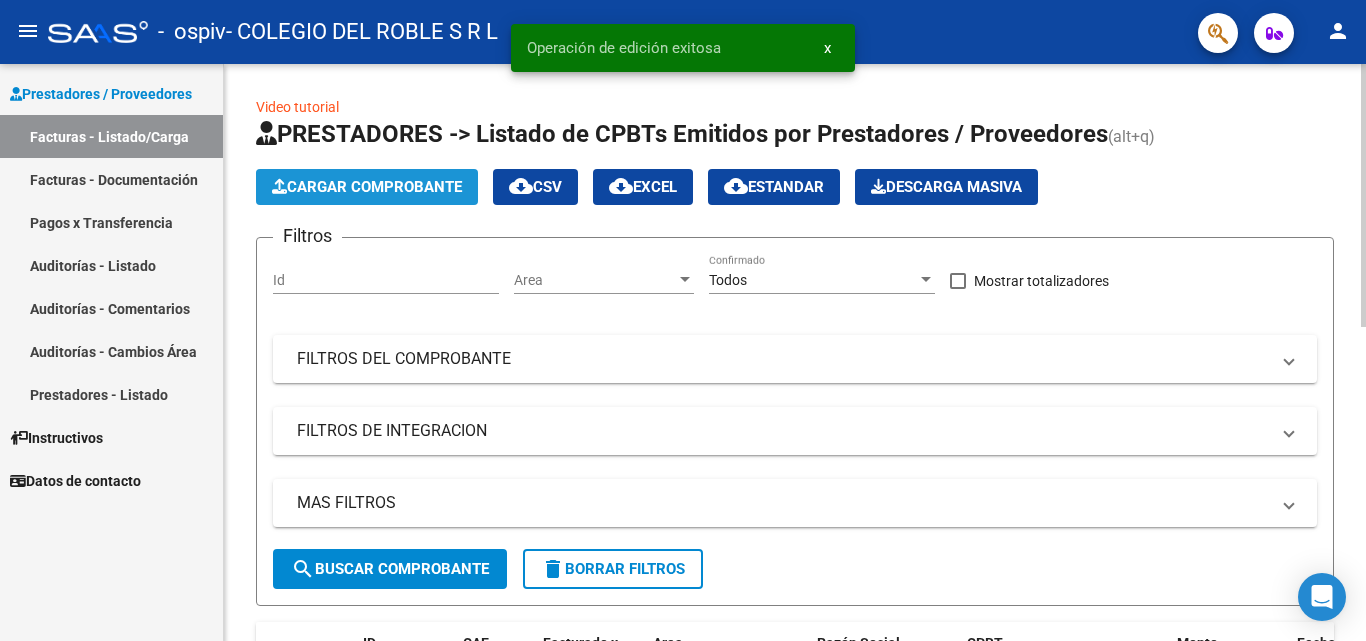 click on "Cargar Comprobante" 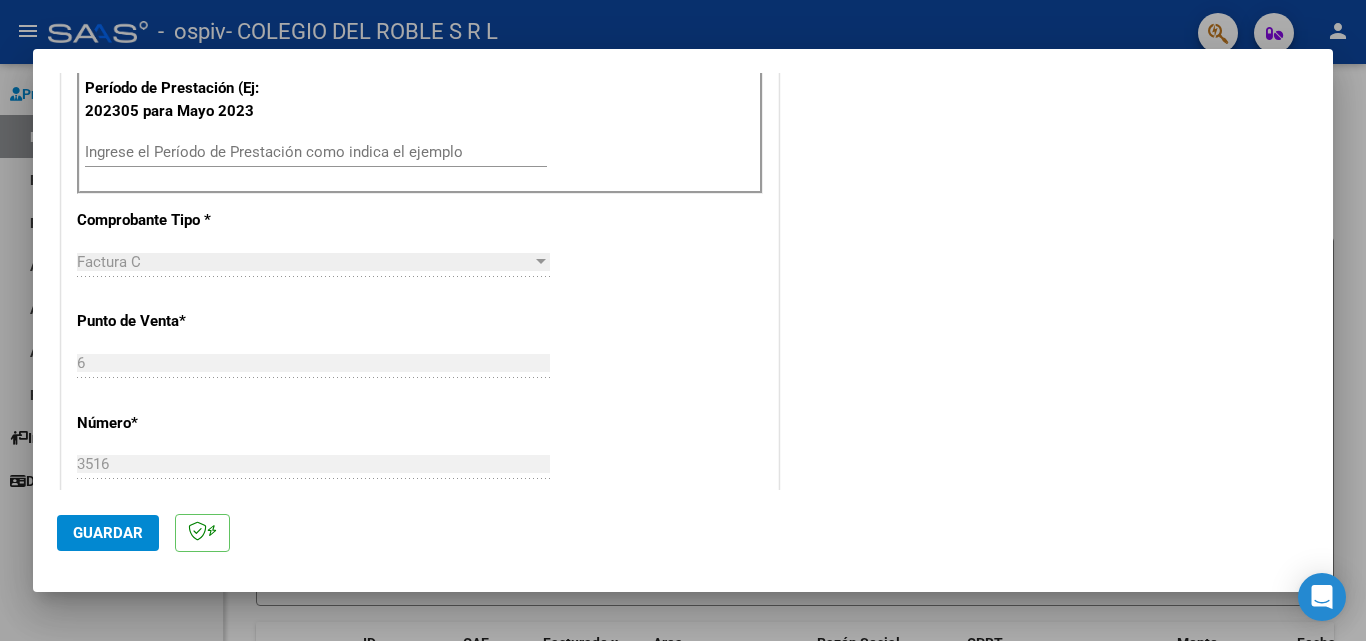 scroll, scrollTop: 500, scrollLeft: 0, axis: vertical 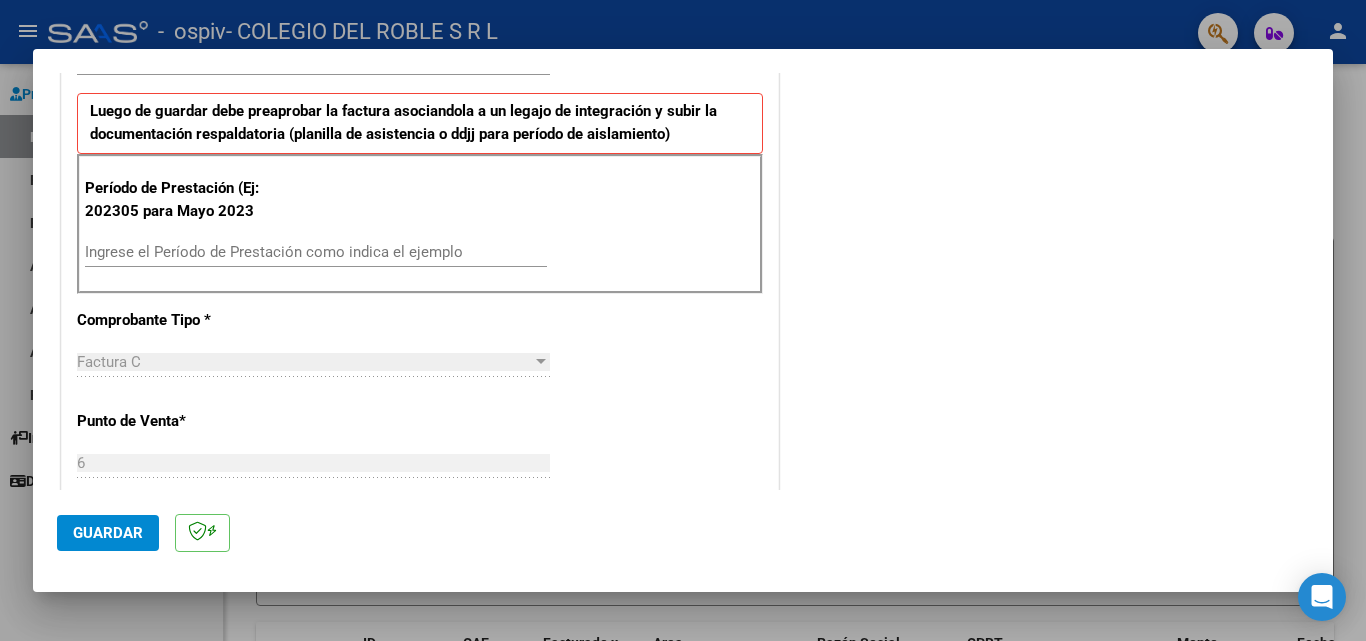 click on "Ingrese el Período de Prestación como indica el ejemplo" at bounding box center (316, 252) 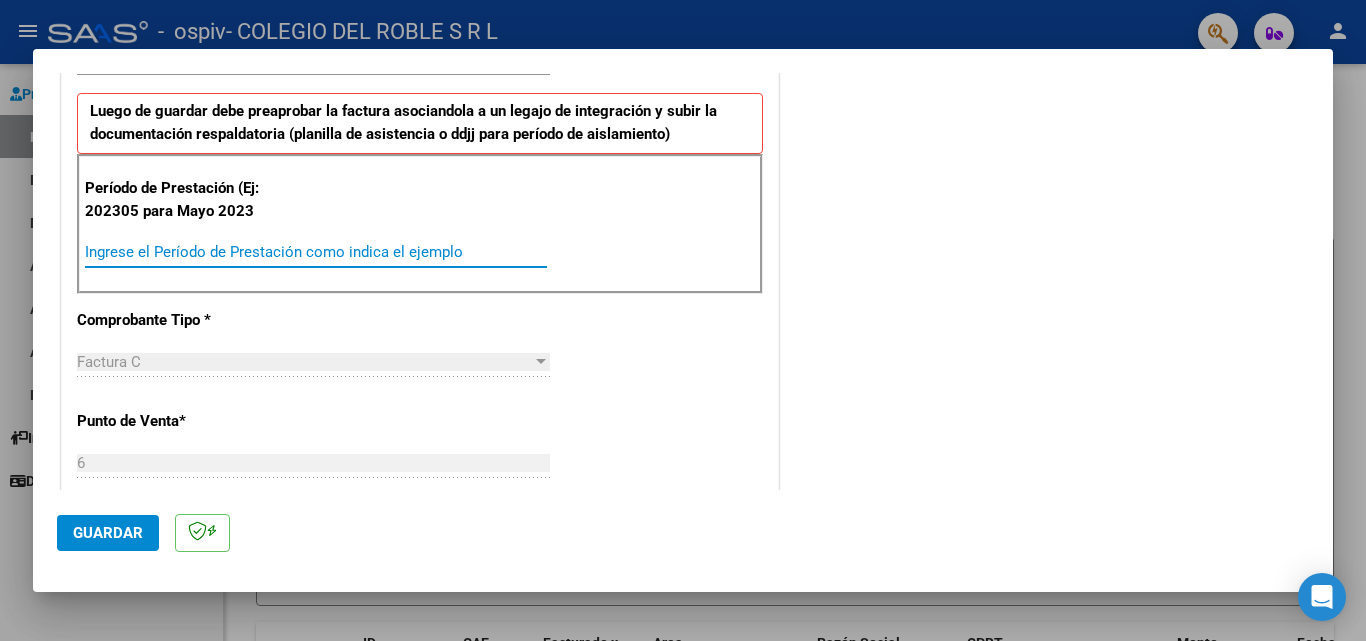 click on "Ingrese el Período de Prestación como indica el ejemplo" at bounding box center (316, 252) 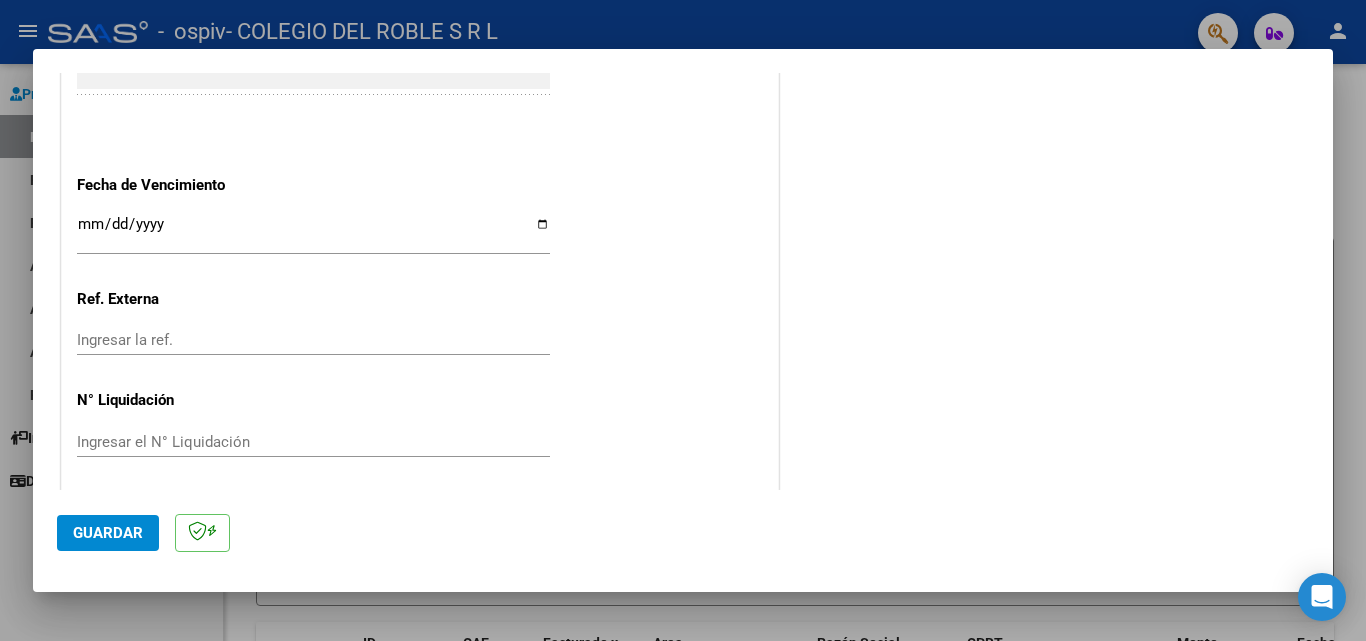 scroll, scrollTop: 1305, scrollLeft: 0, axis: vertical 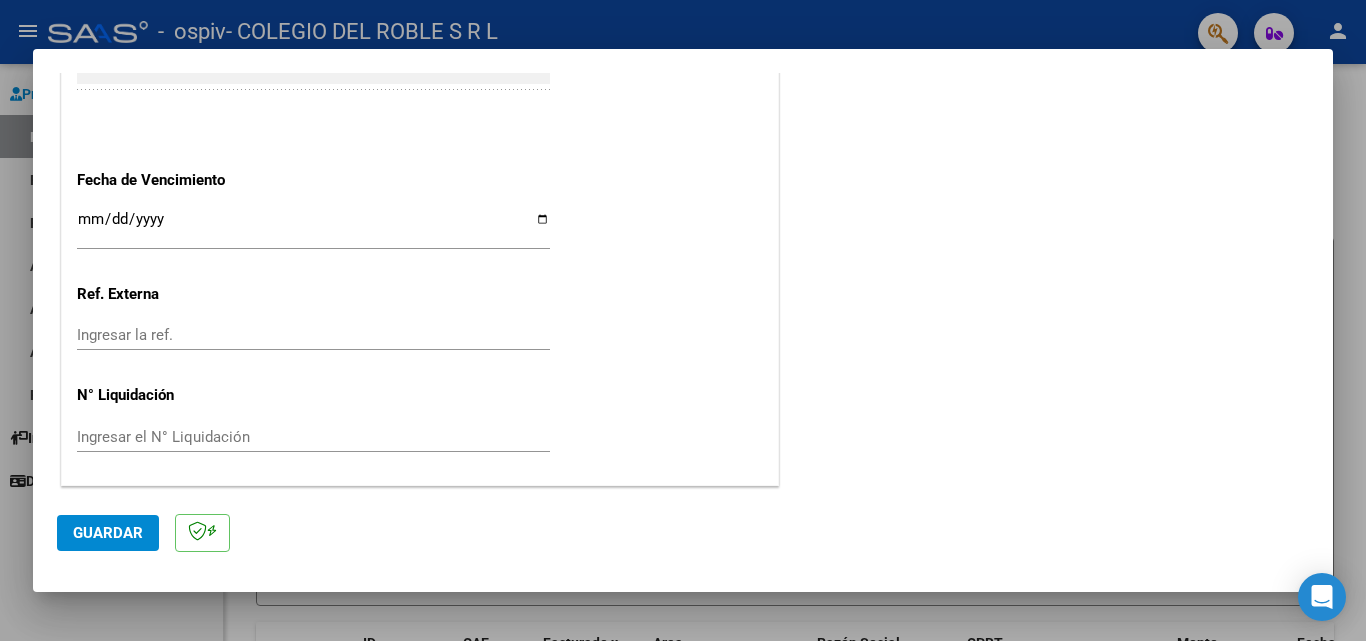 type on "202507" 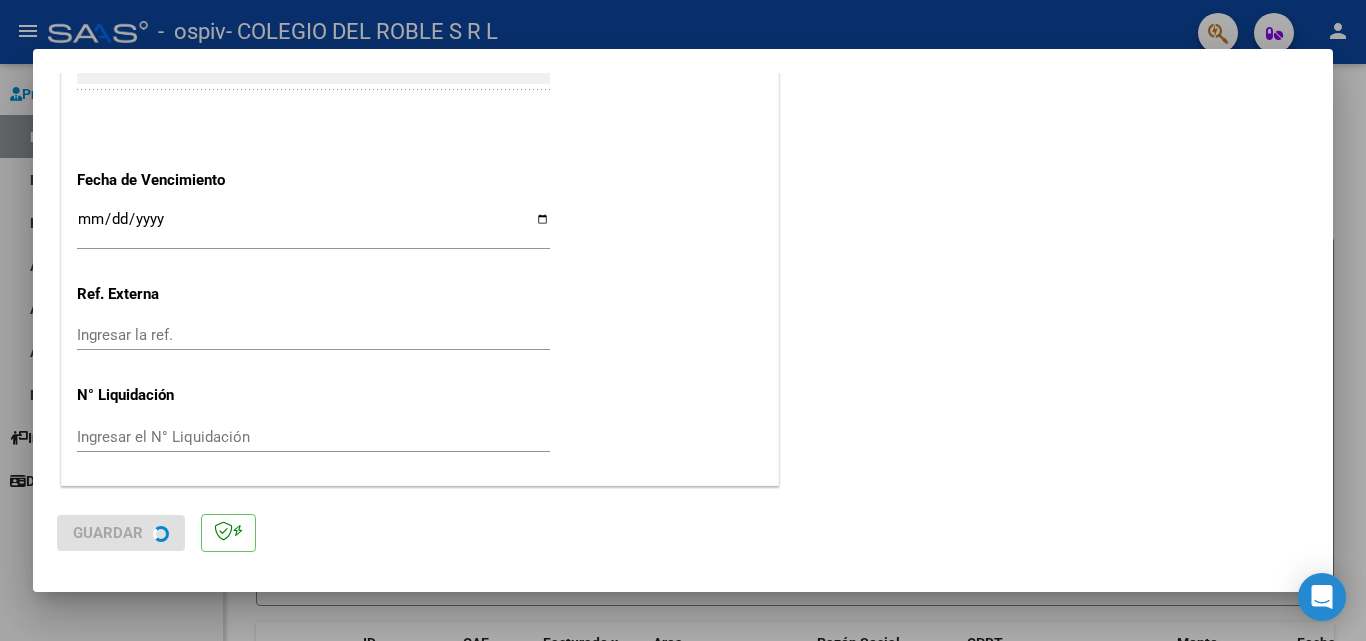 scroll, scrollTop: 0, scrollLeft: 0, axis: both 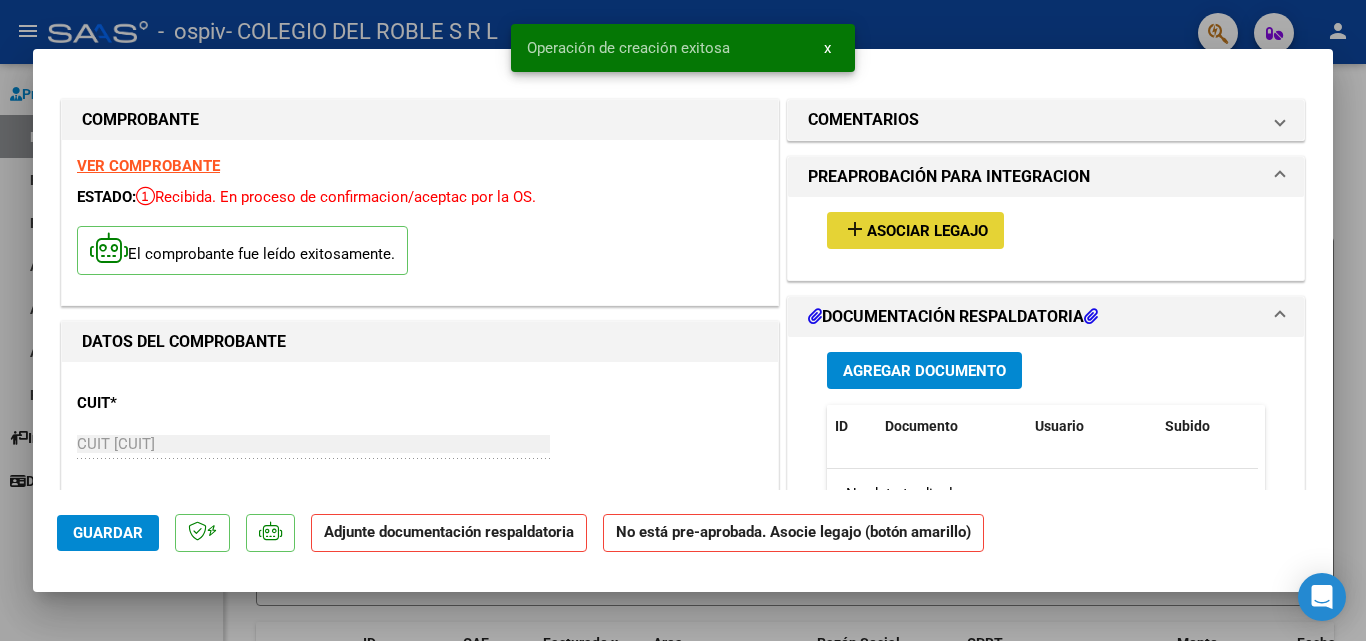 click on "add Asociar Legajo" at bounding box center [915, 230] 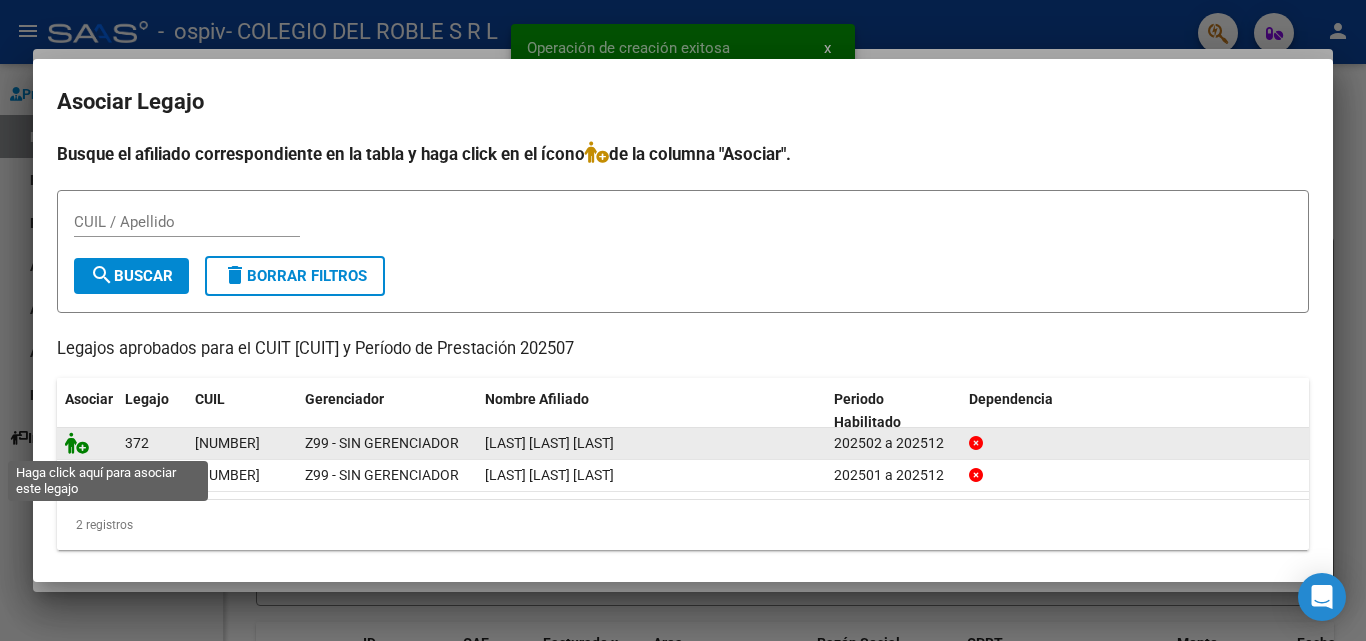 click 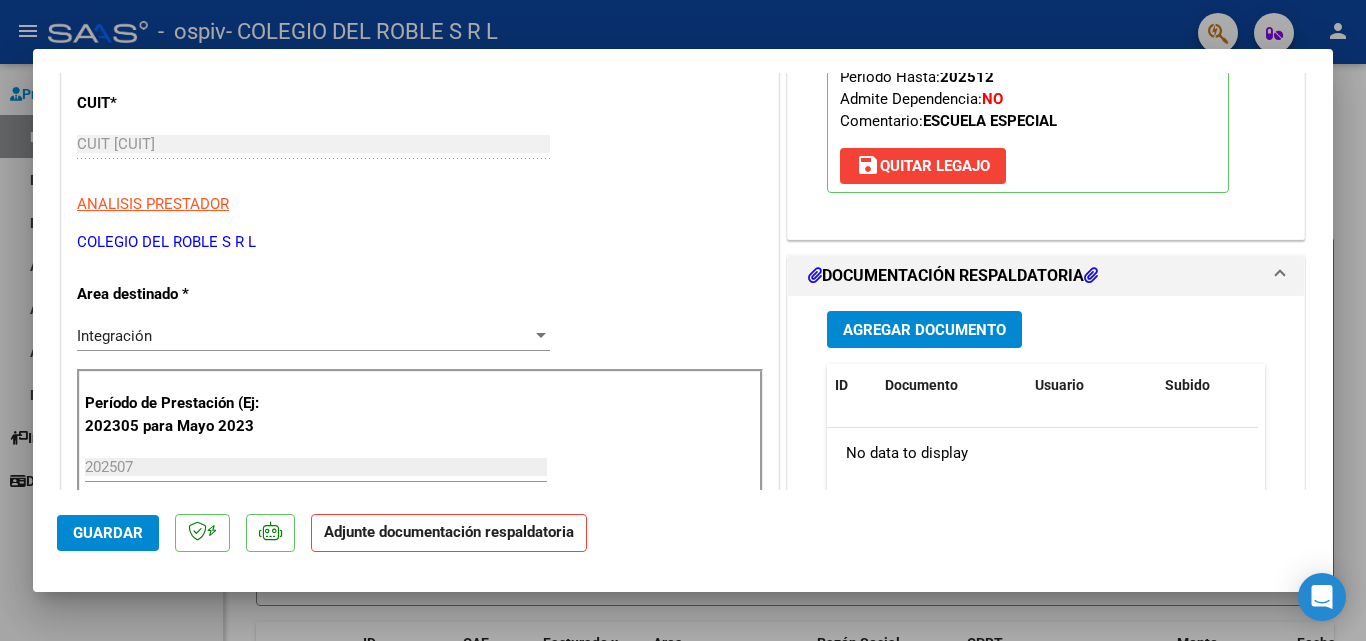 scroll, scrollTop: 400, scrollLeft: 0, axis: vertical 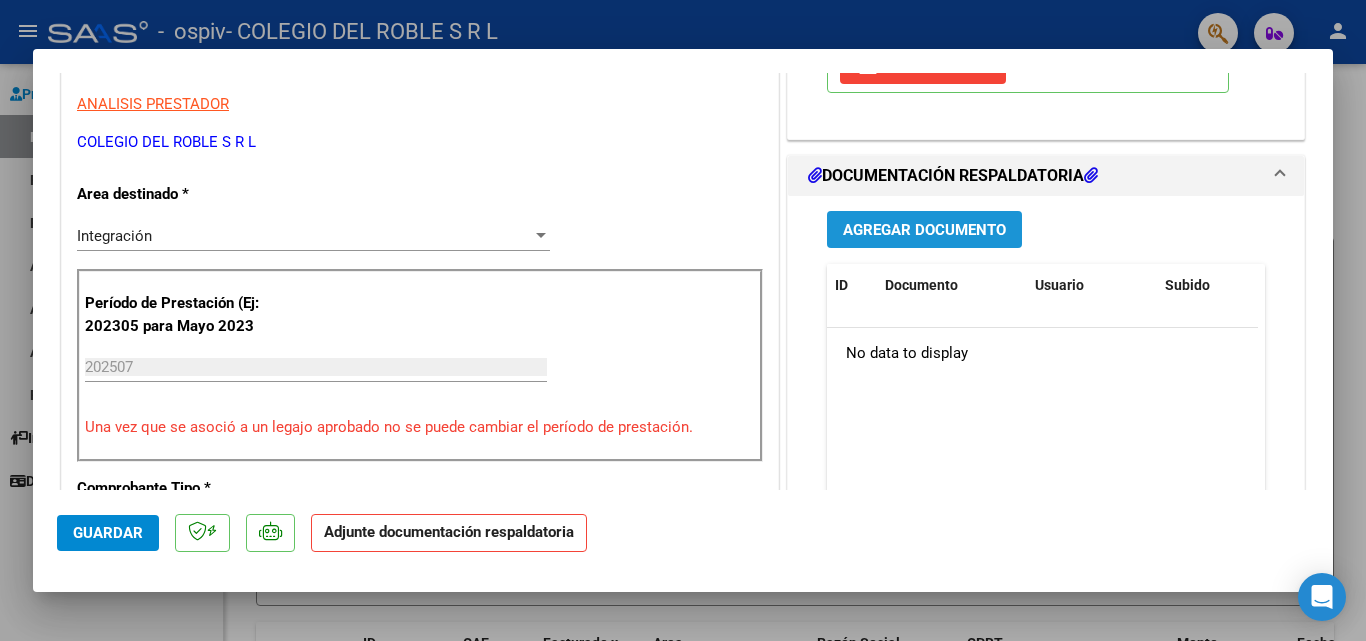 click on "Agregar Documento" at bounding box center [924, 230] 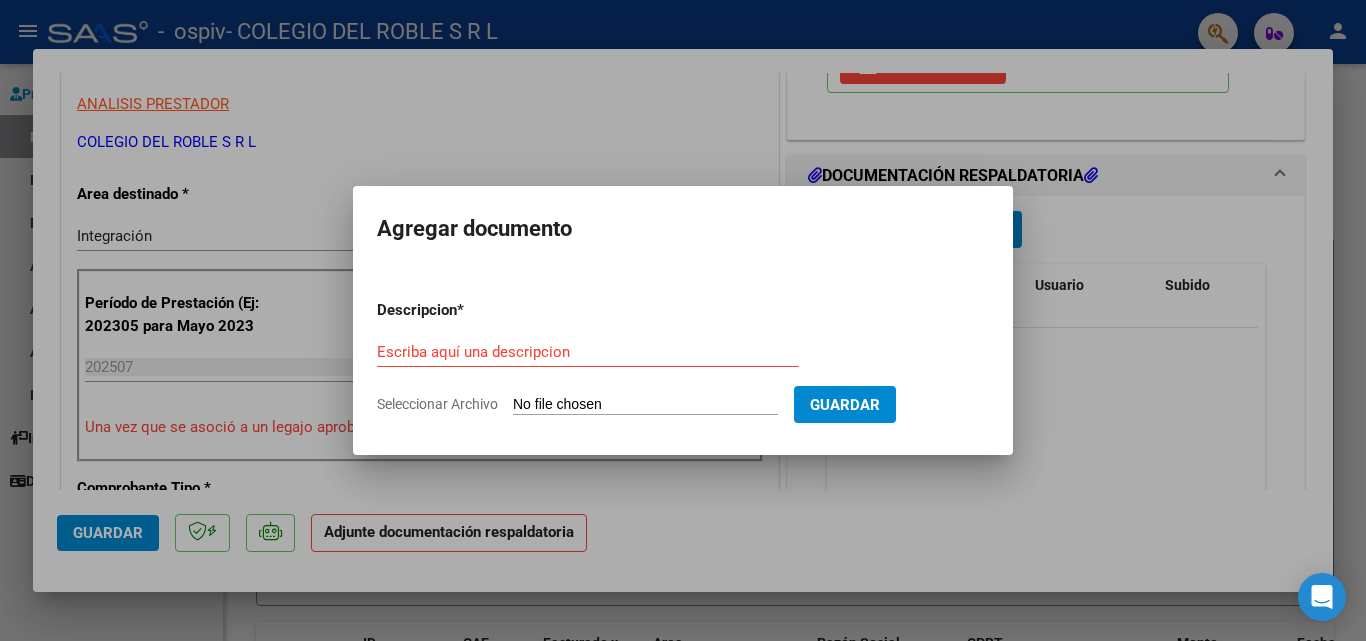 type on "C:\fakepath\TIJERA CIELO.pdf" 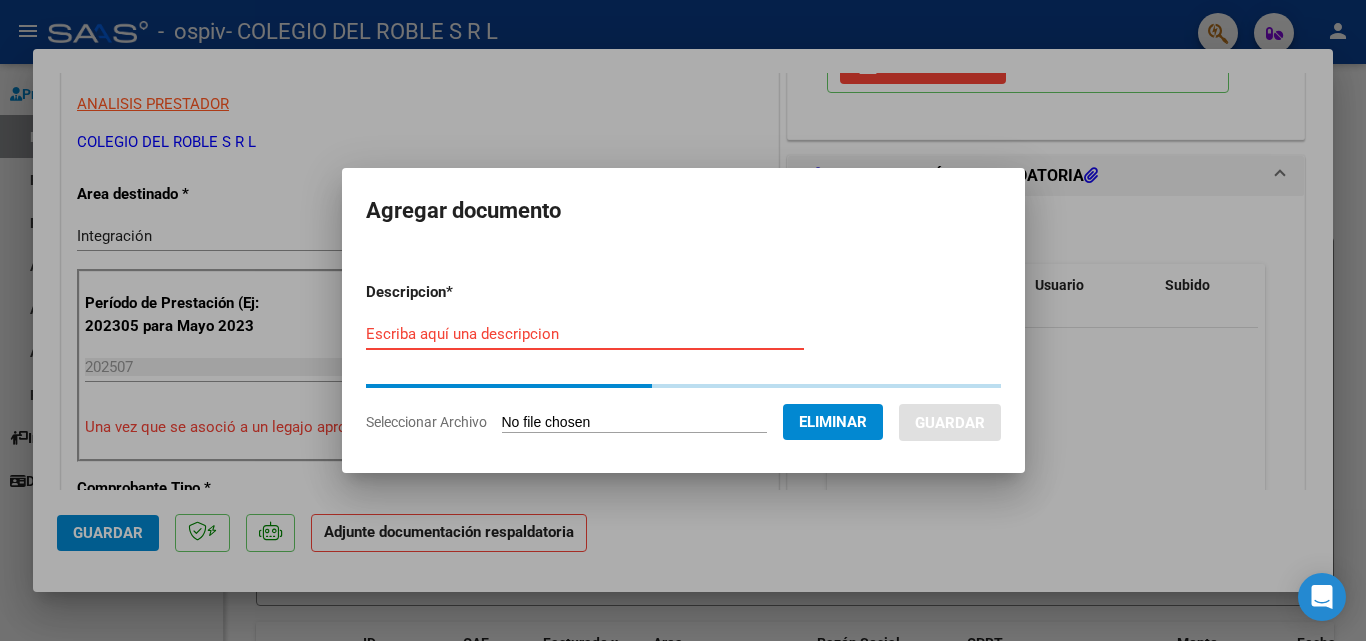 click on "Escriba aquí una descripcion" at bounding box center [585, 334] 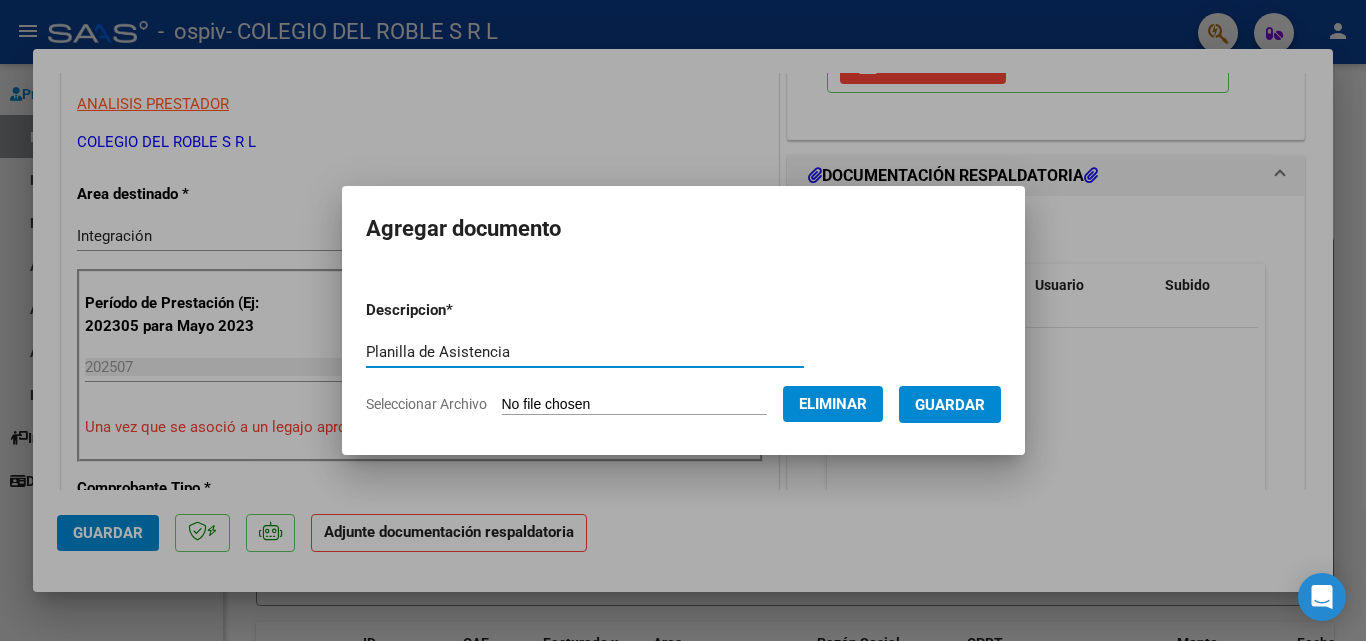 type on "Planilla de Asistencia" 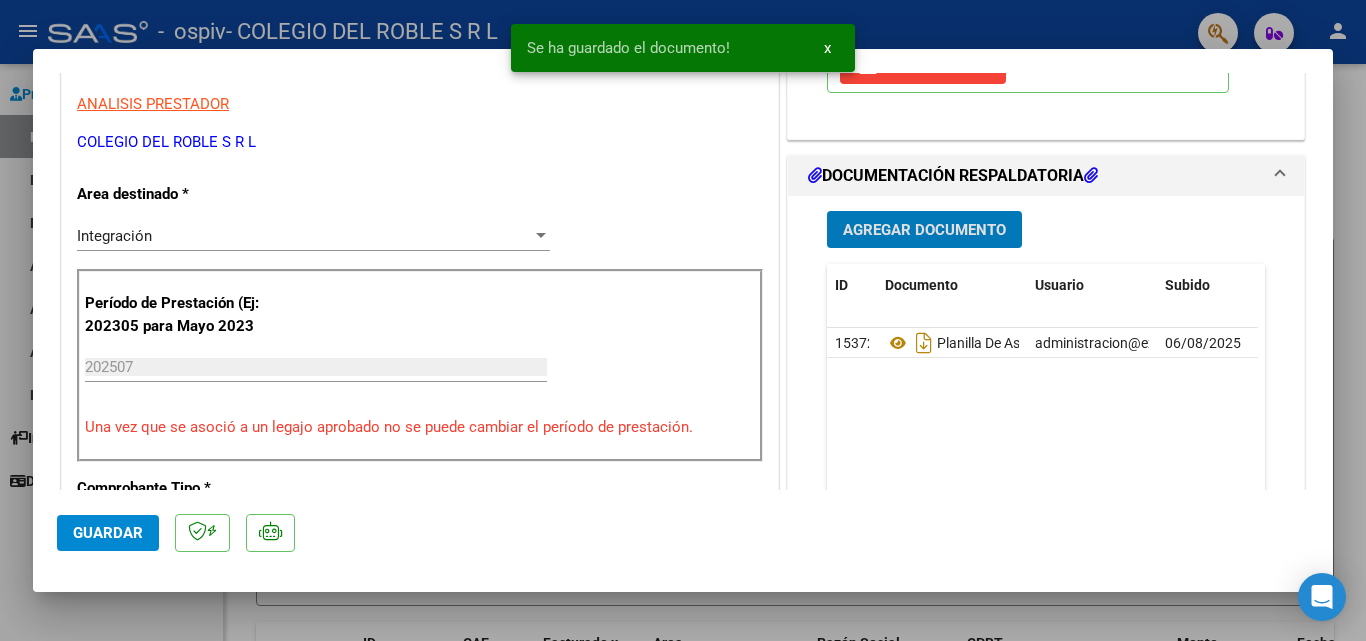 click on "Agregar Documento" at bounding box center (924, 230) 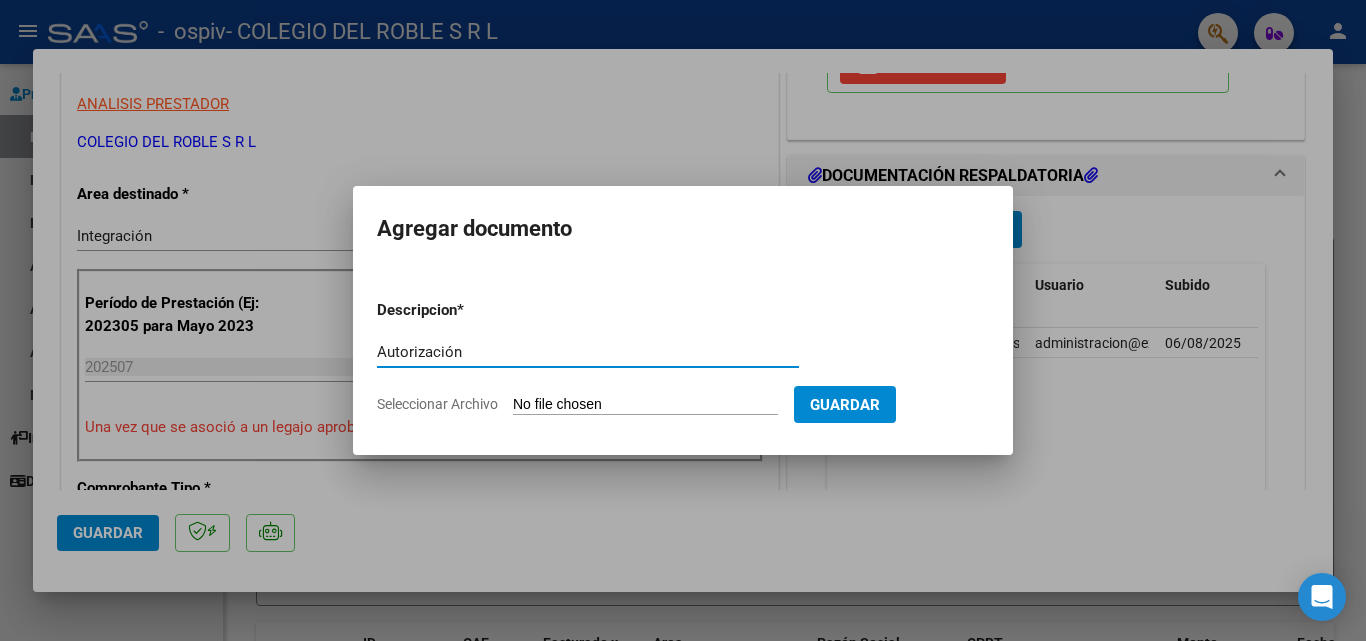 type on "Autorización" 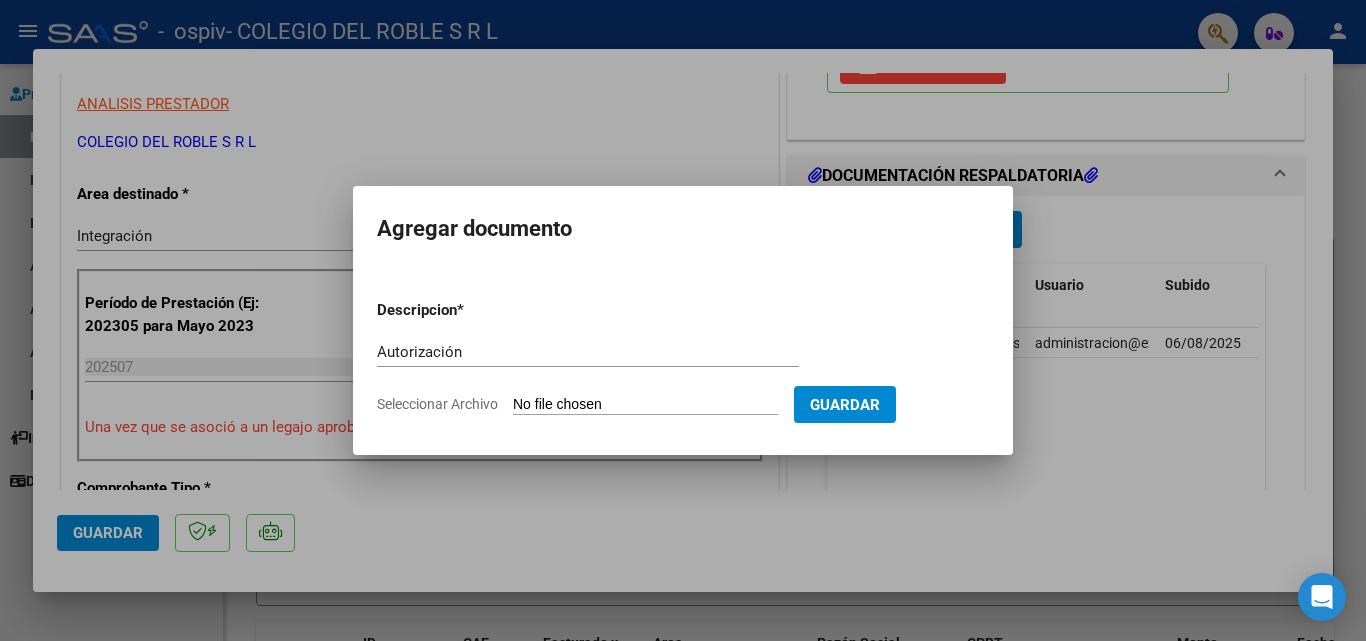 type on "C:\fakepath\TIJERA MORENO CIELO - AUTORIZACION FEBRERO A DICIEMBRE.pdf" 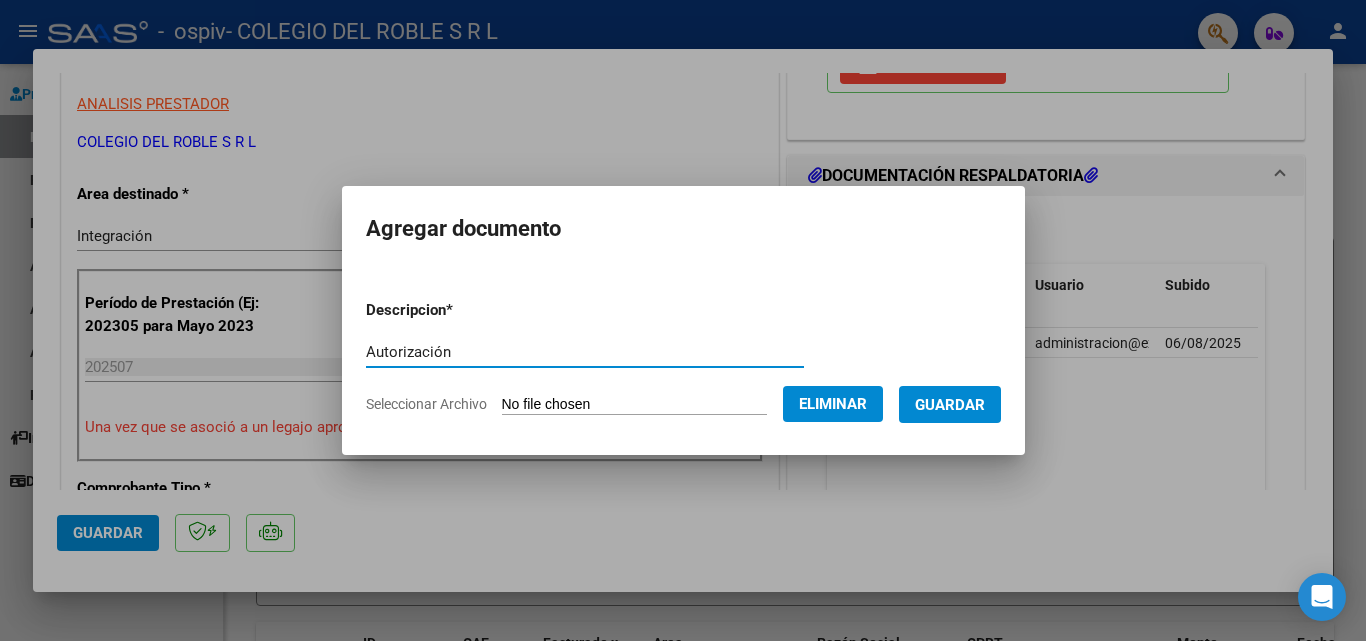 click on "Guardar" at bounding box center (950, 404) 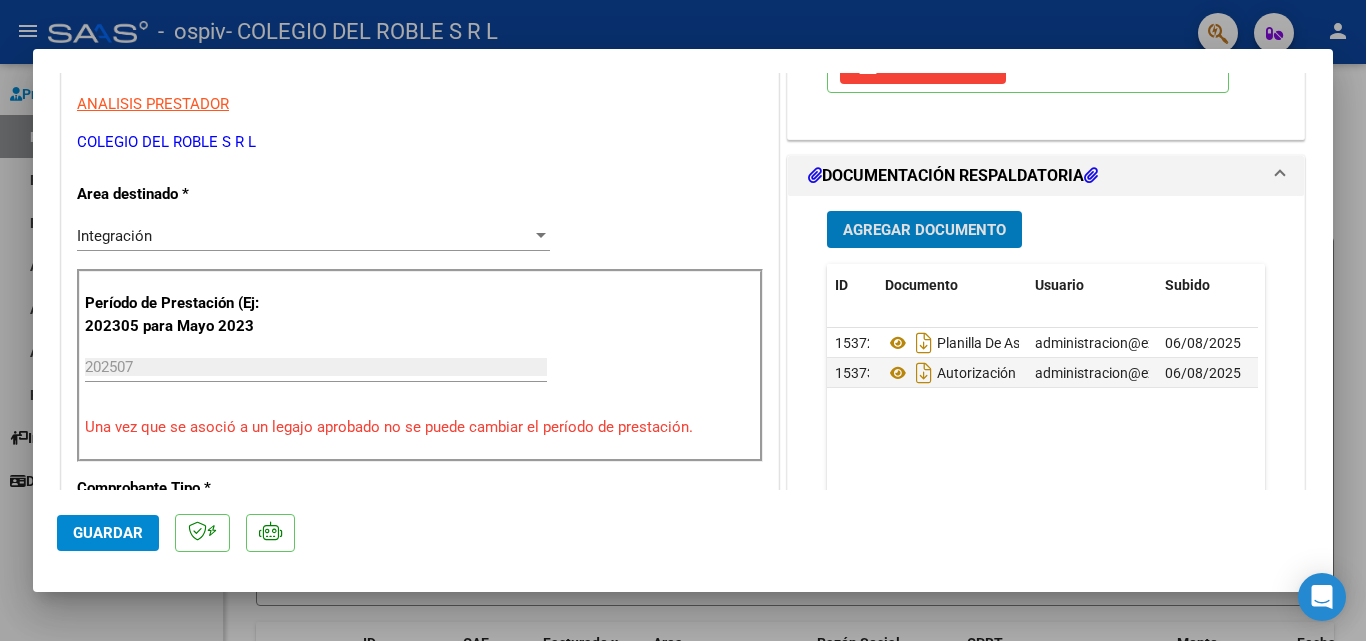 click on "Guardar" 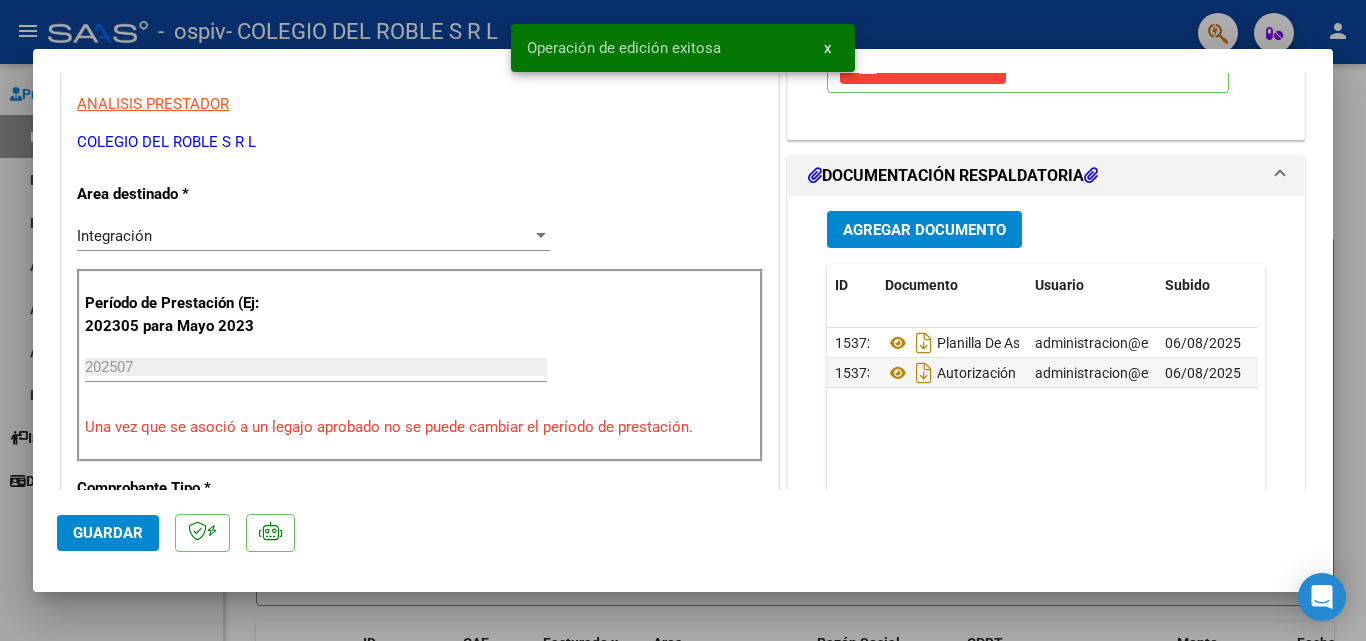 drag, startPoint x: 8, startPoint y: 397, endPoint x: 18, endPoint y: 374, distance: 25.079872 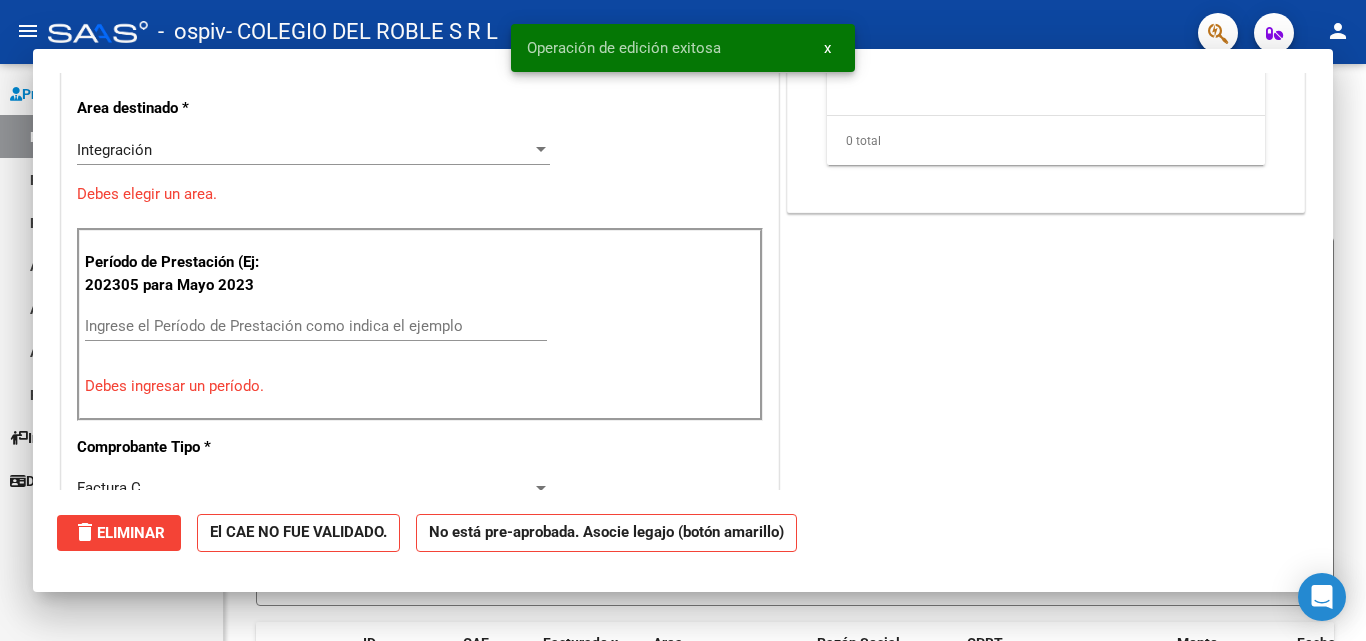scroll, scrollTop: 339, scrollLeft: 0, axis: vertical 